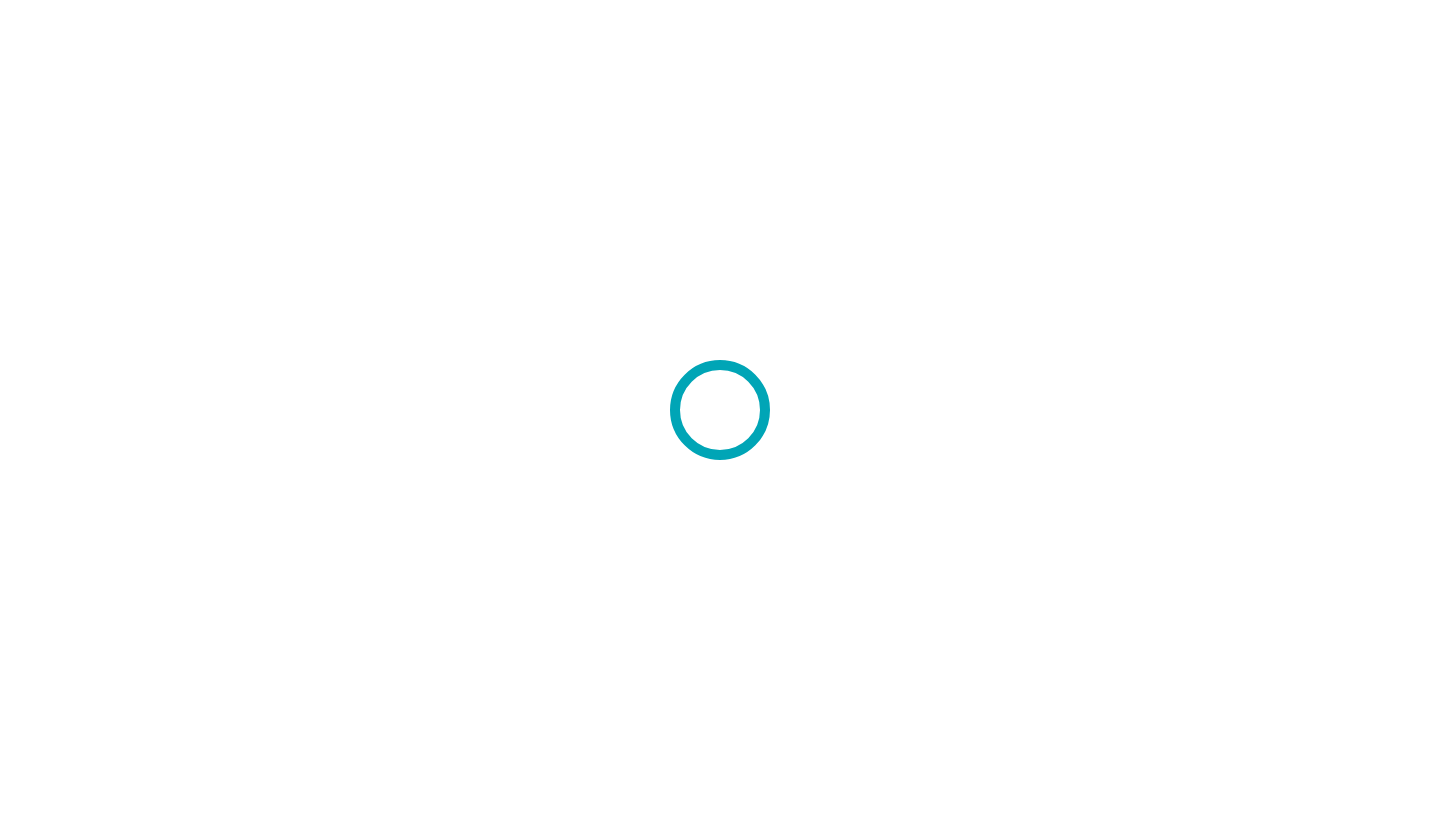scroll, scrollTop: 0, scrollLeft: 0, axis: both 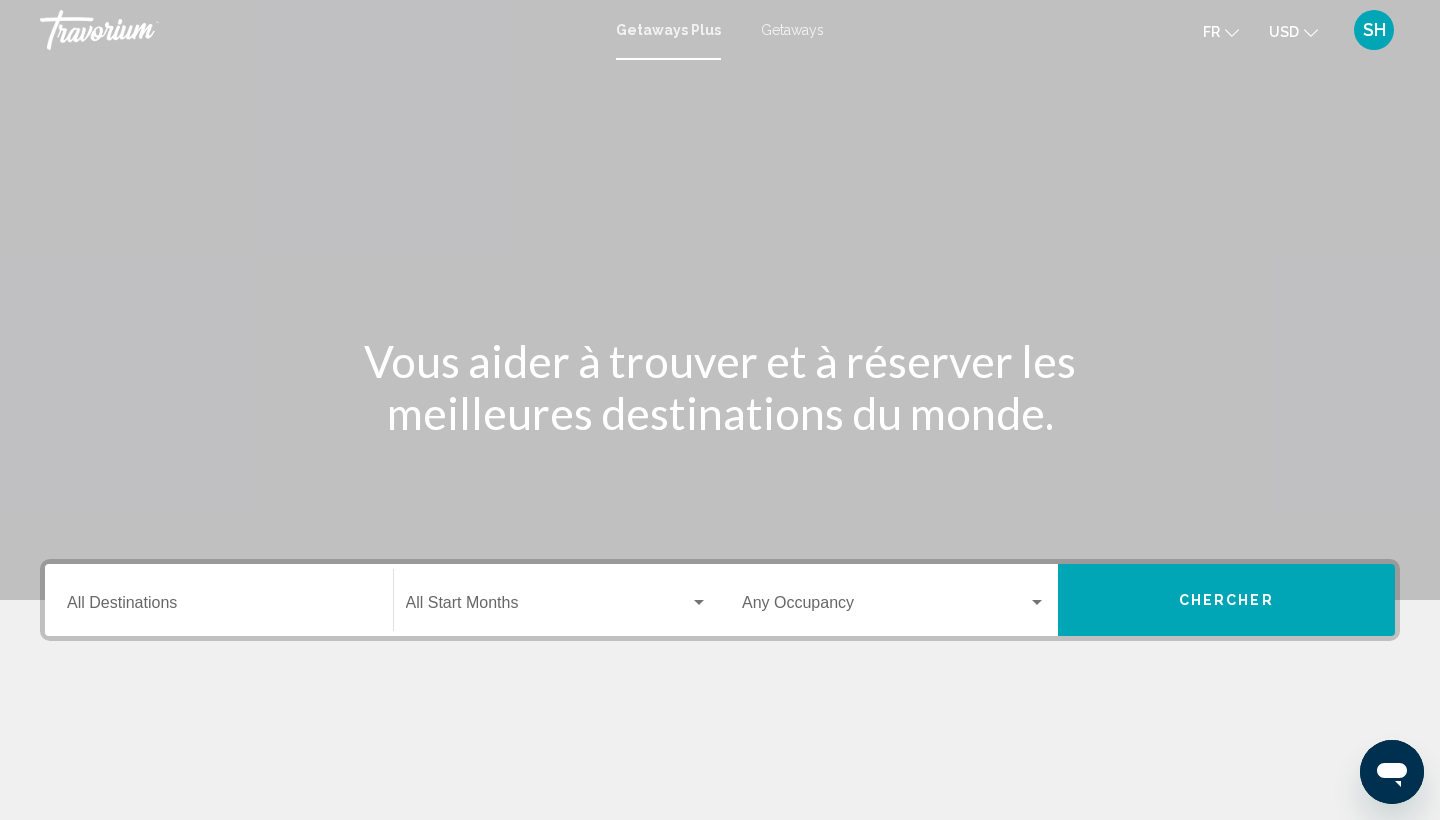 click at bounding box center (548, 607) 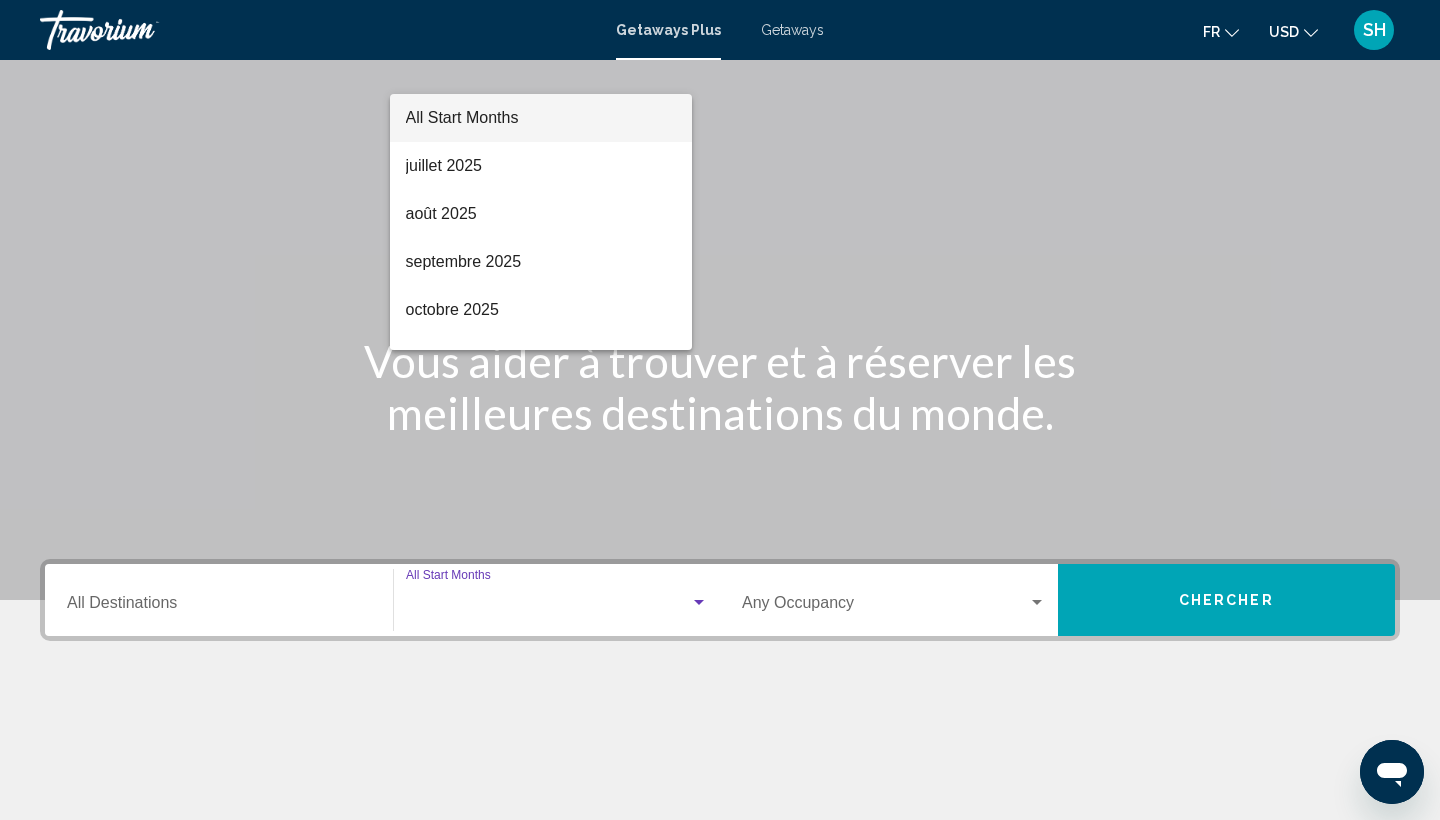 scroll, scrollTop: 266, scrollLeft: 0, axis: vertical 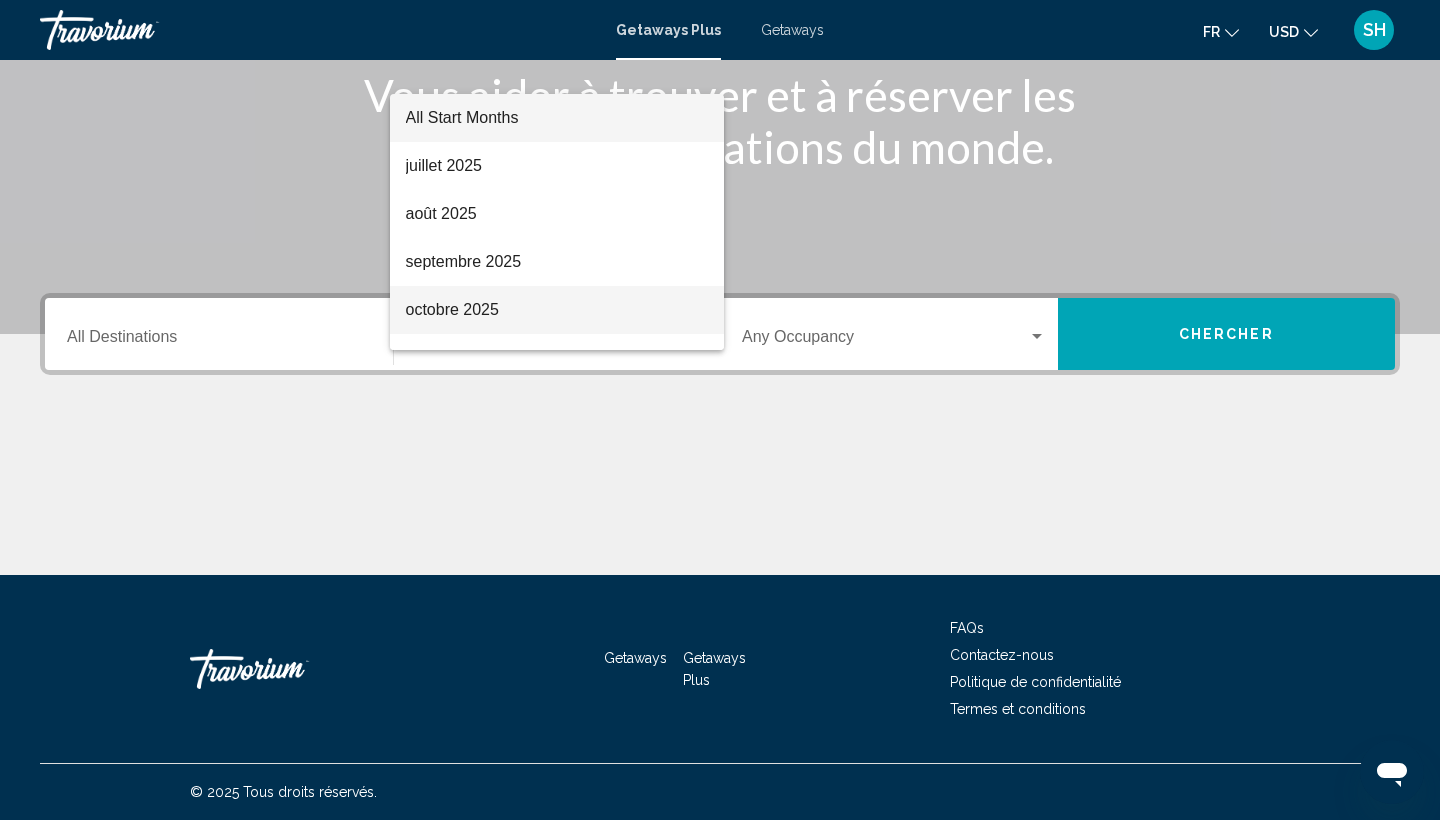 click on "octobre 2025" at bounding box center (557, 310) 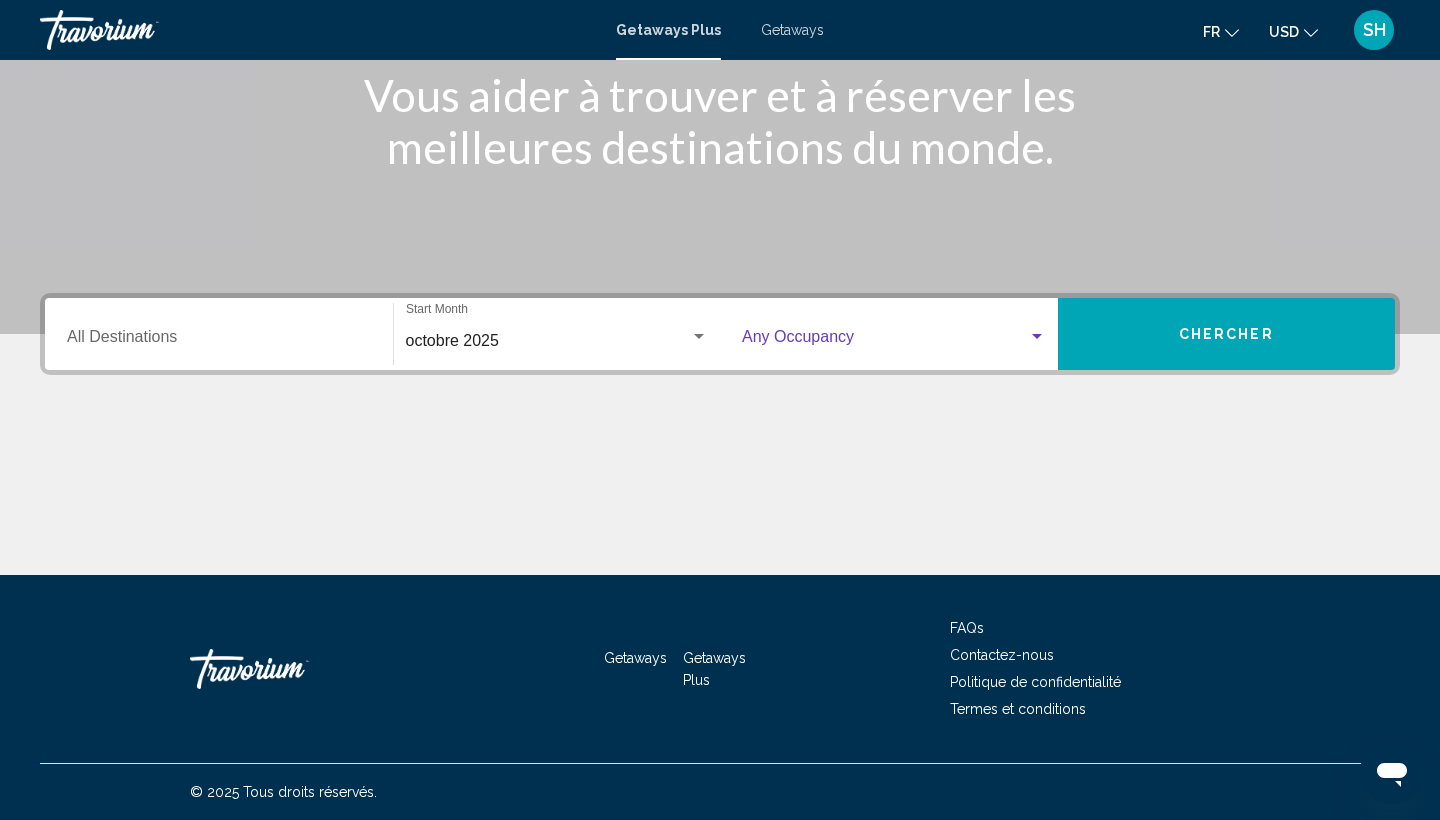 click at bounding box center [885, 341] 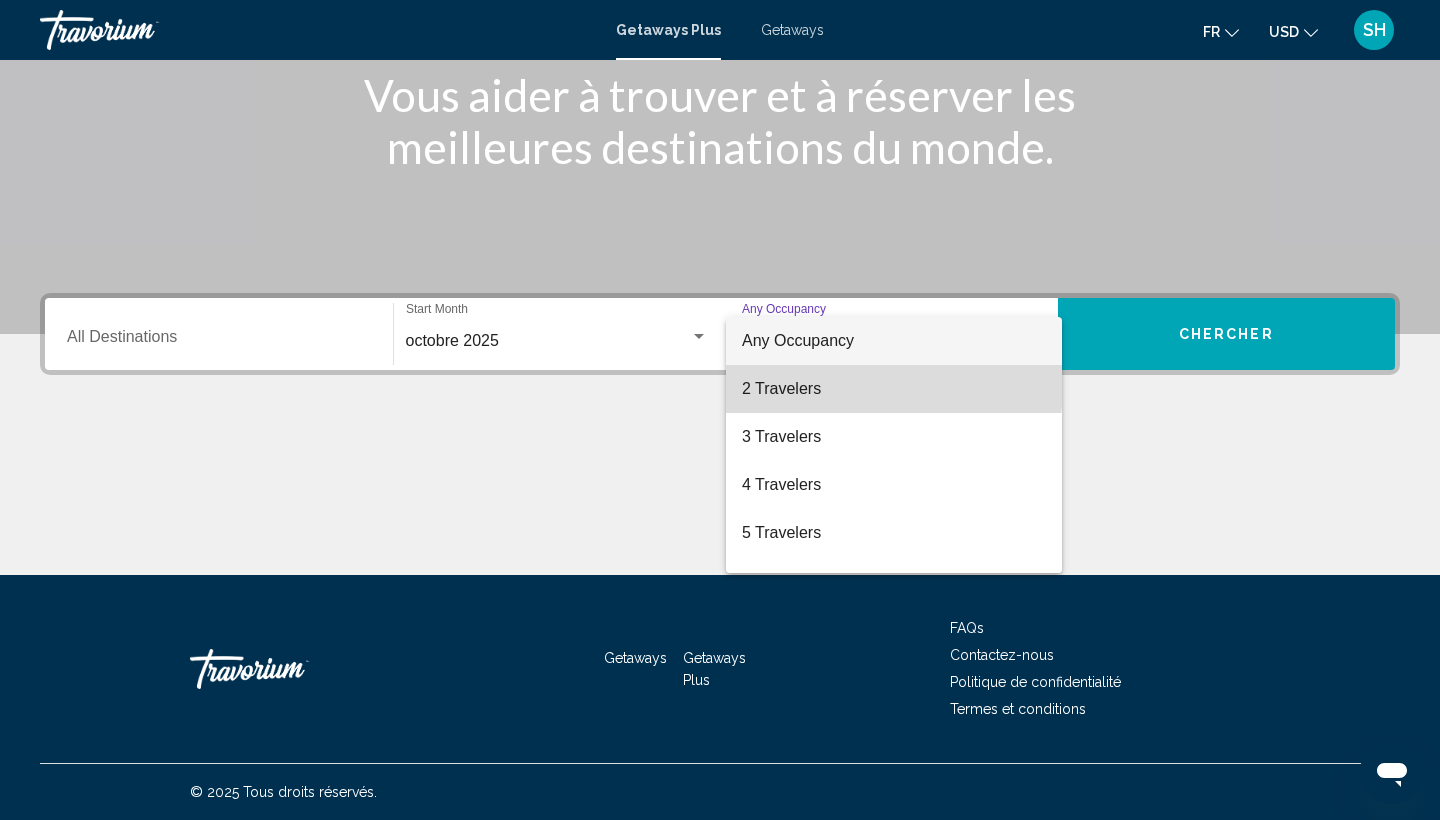 click on "2 Travelers" at bounding box center [894, 389] 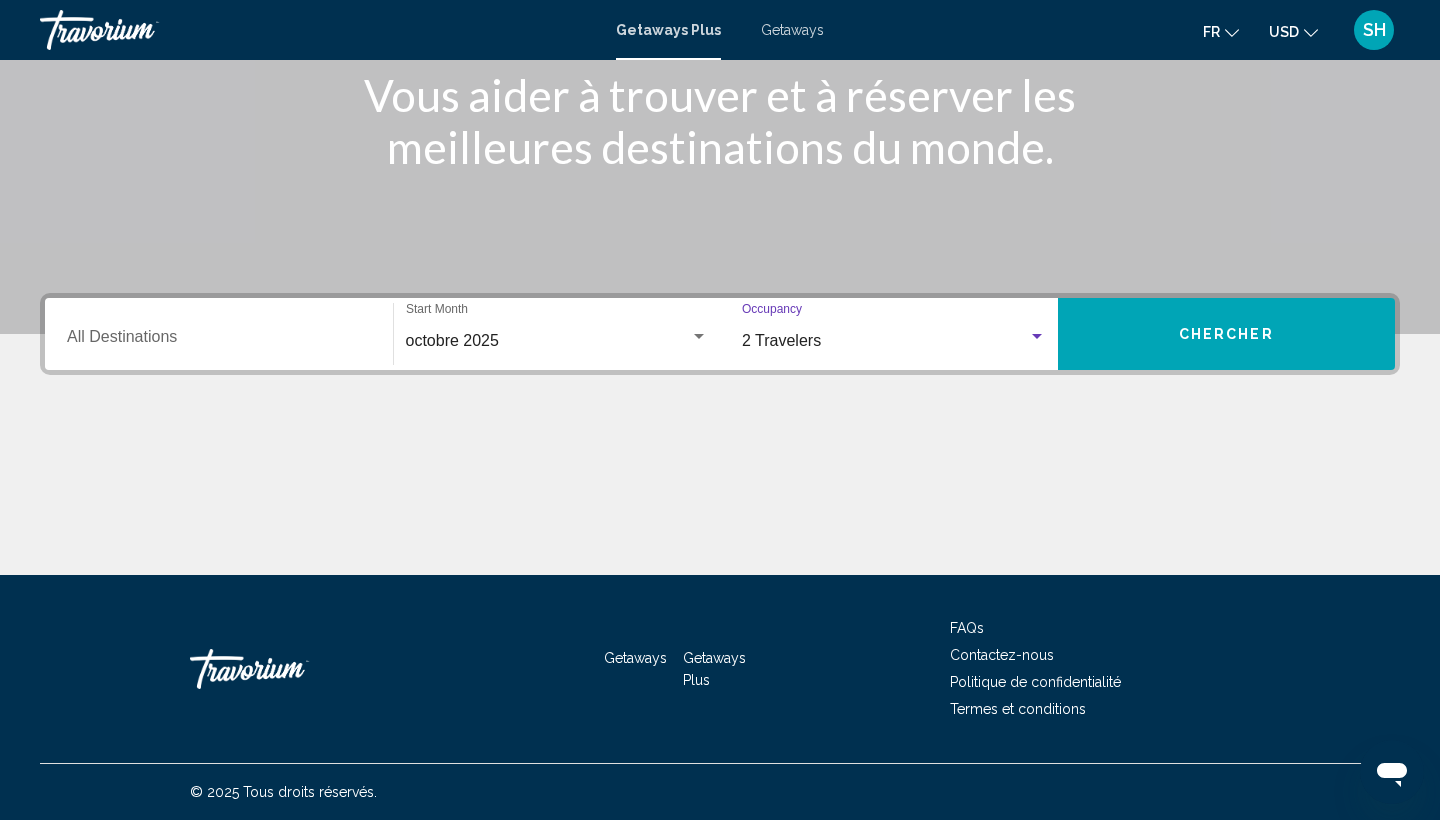 click on "USD
USD ($) MXN (Mex$) CAD (Can$) GBP (£) EUR (€) AUD (A$) NZD (NZ$) CNY (CN¥)" at bounding box center (1293, 31) 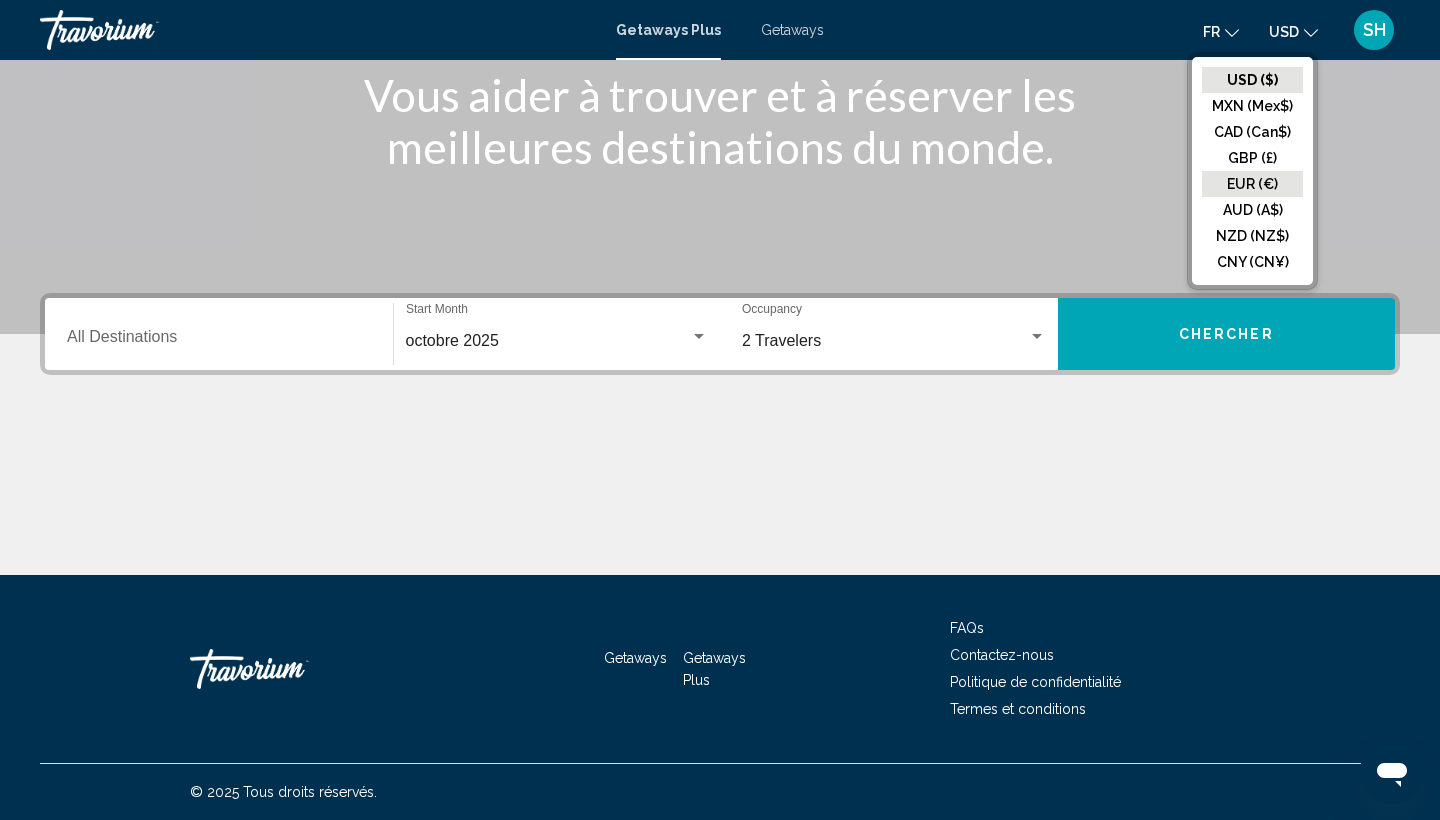 click on "EUR (€)" at bounding box center (1252, 80) 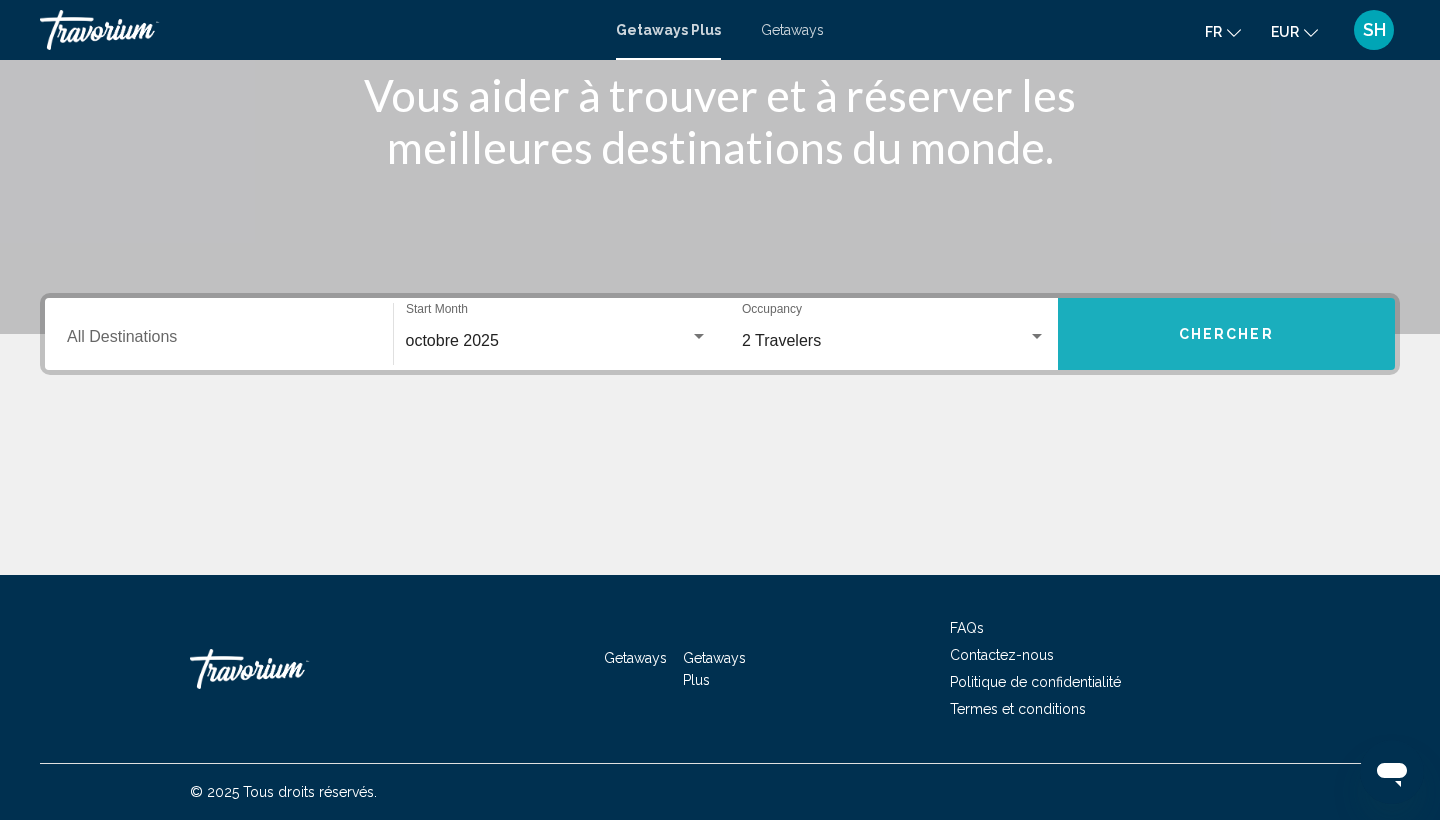 click on "Chercher" at bounding box center (1226, 335) 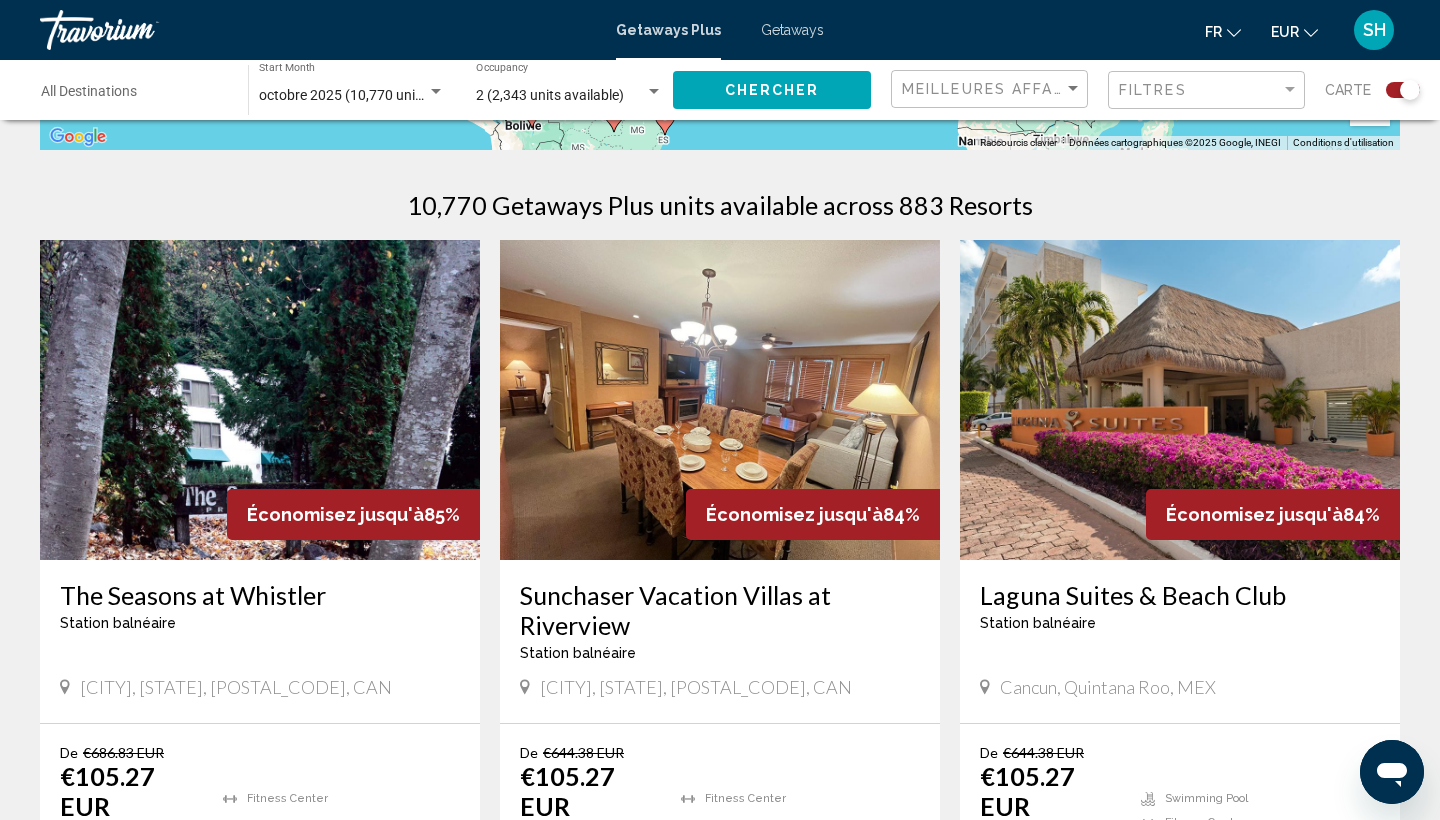 scroll, scrollTop: 640, scrollLeft: 0, axis: vertical 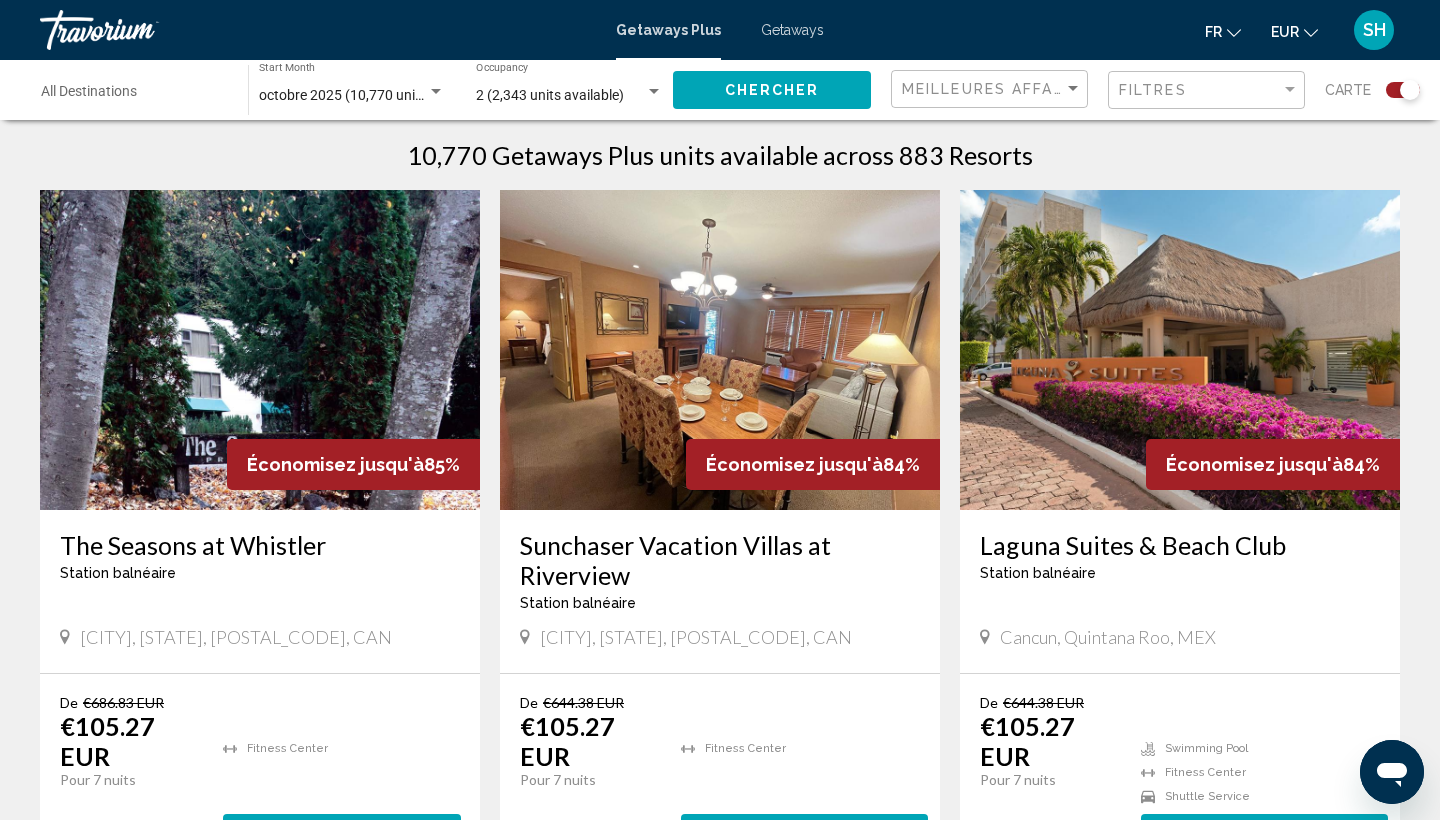 click at bounding box center [1180, 350] 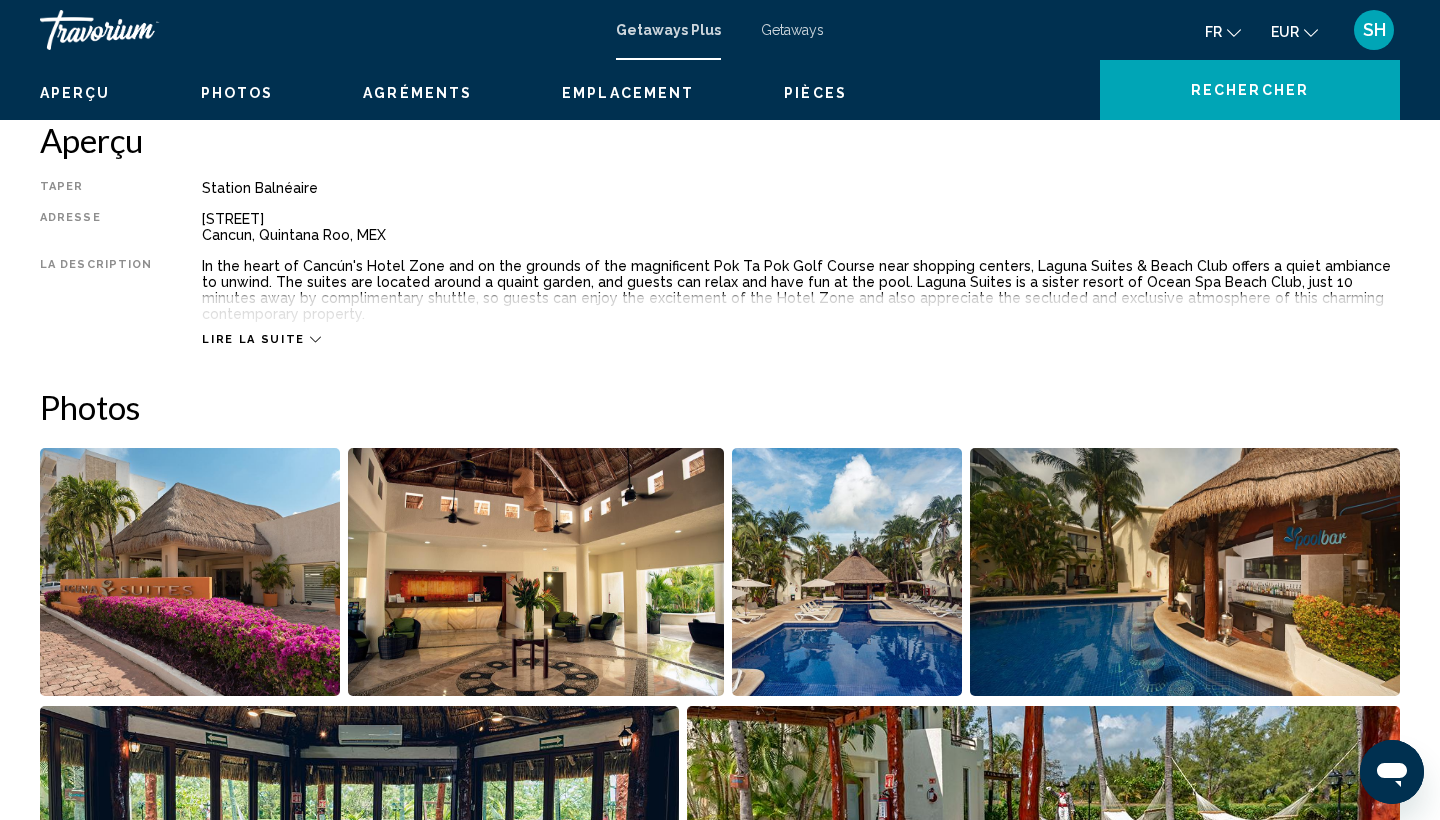 scroll, scrollTop: 0, scrollLeft: 0, axis: both 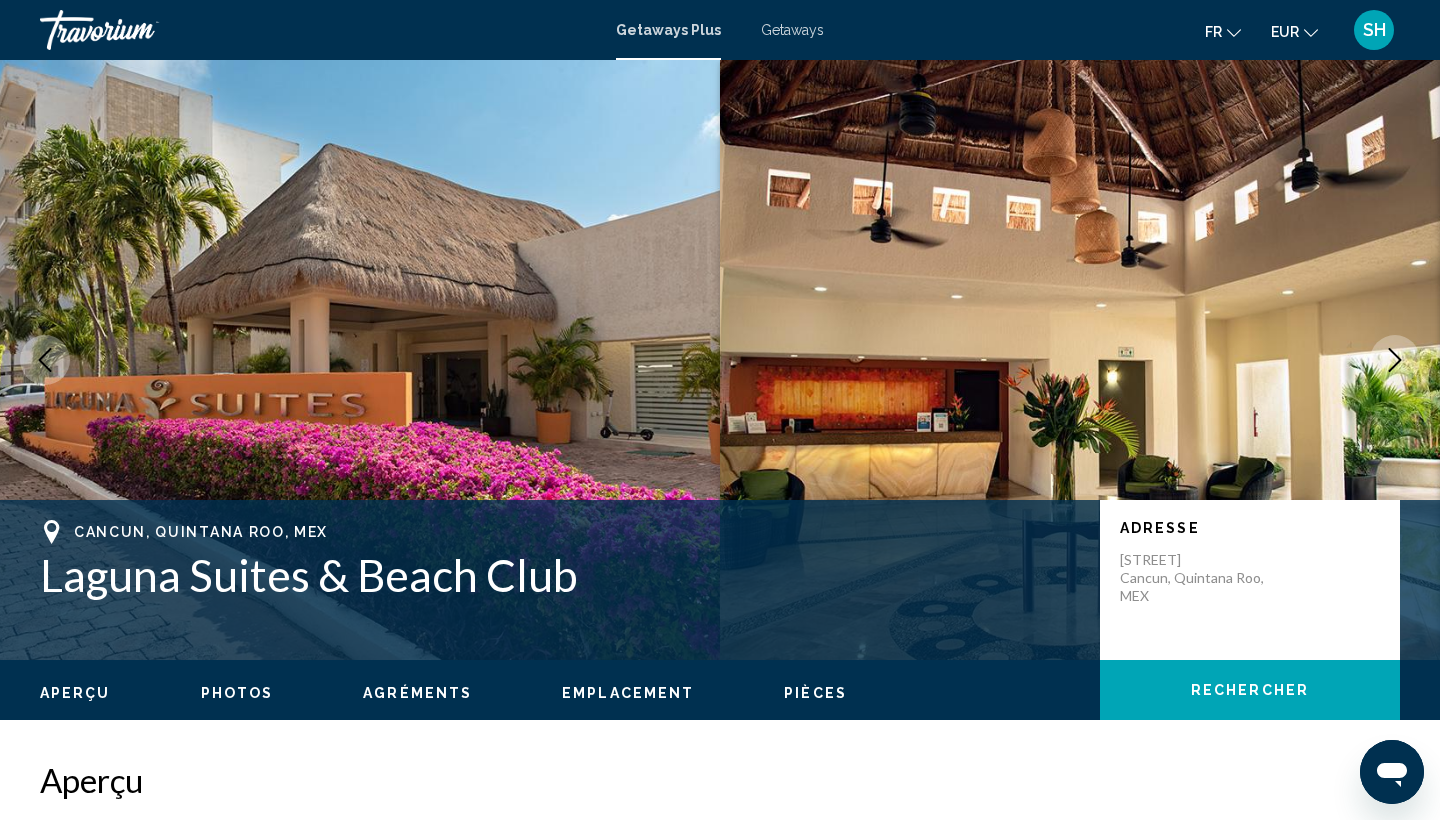 click at bounding box center [1395, 360] 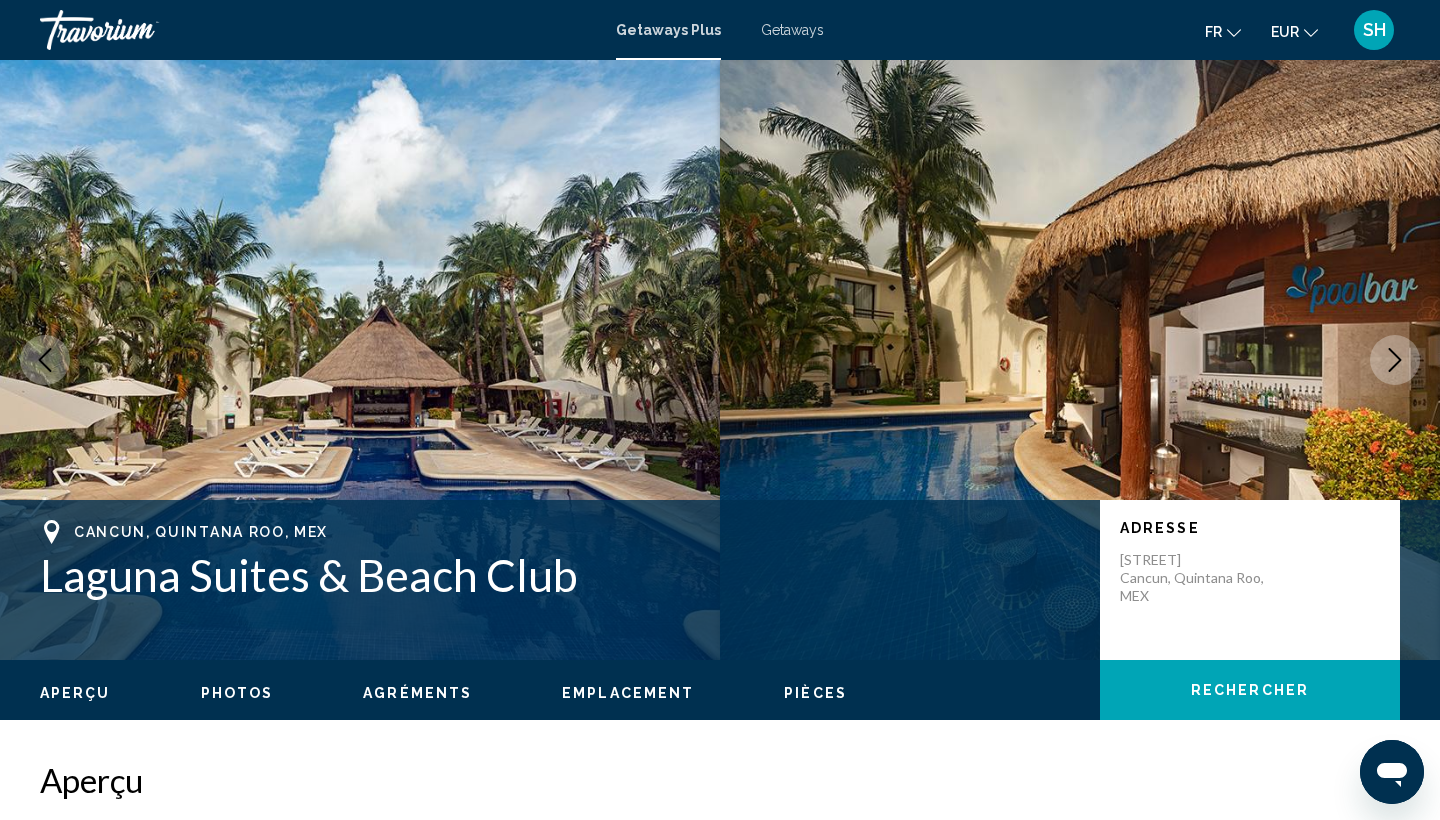 click at bounding box center (1395, 360) 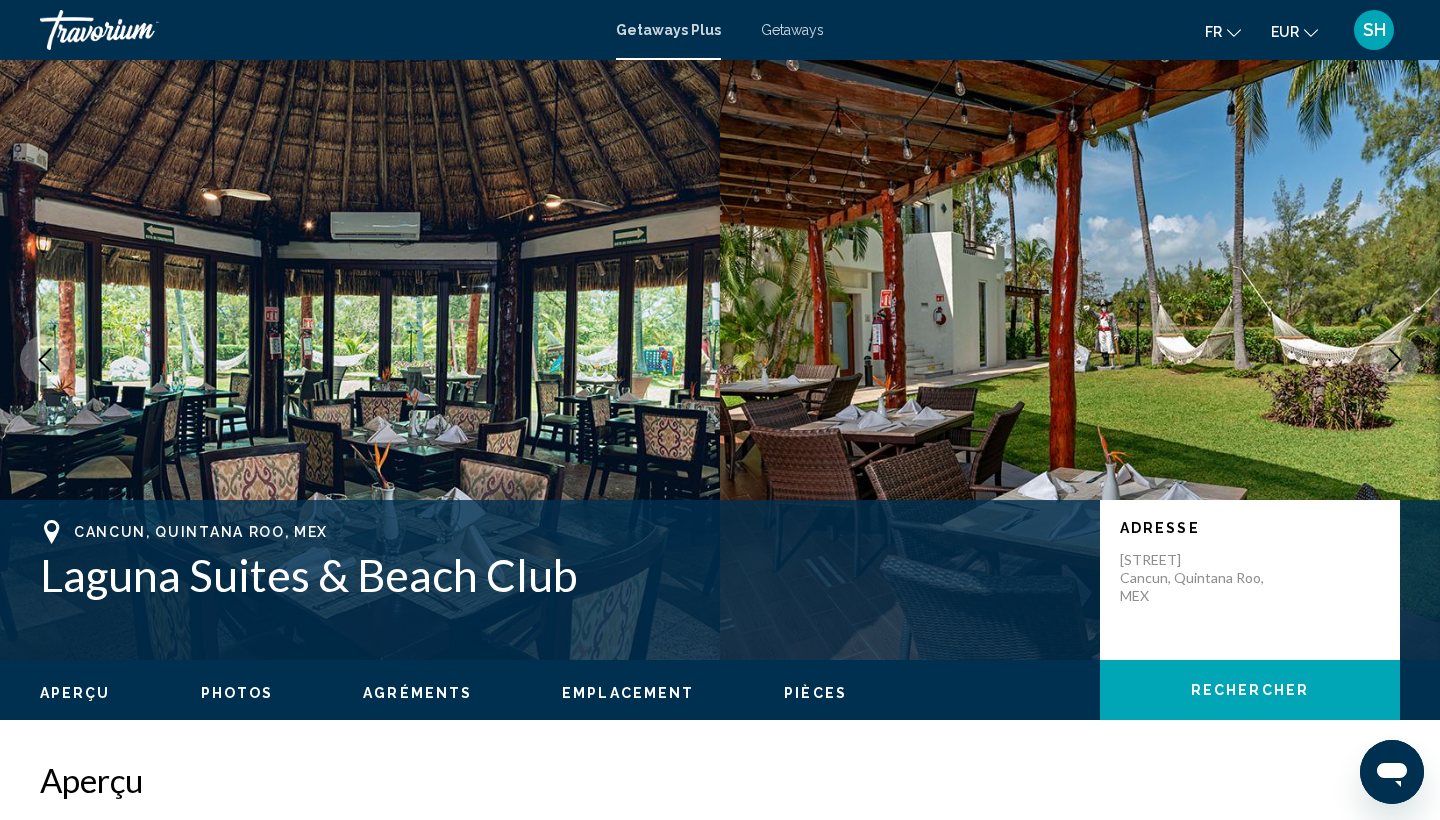 click at bounding box center [1395, 360] 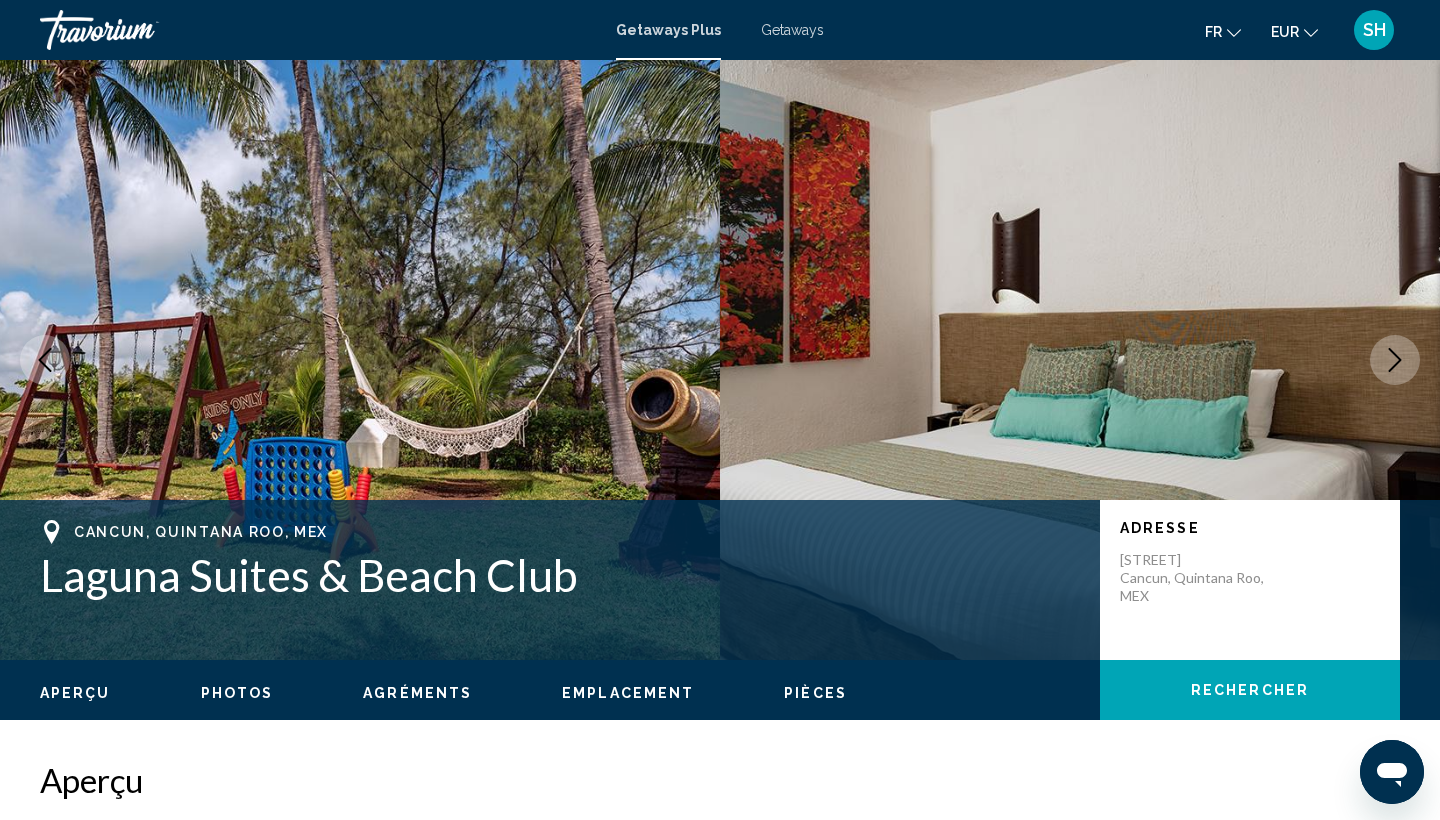 click at bounding box center [1395, 360] 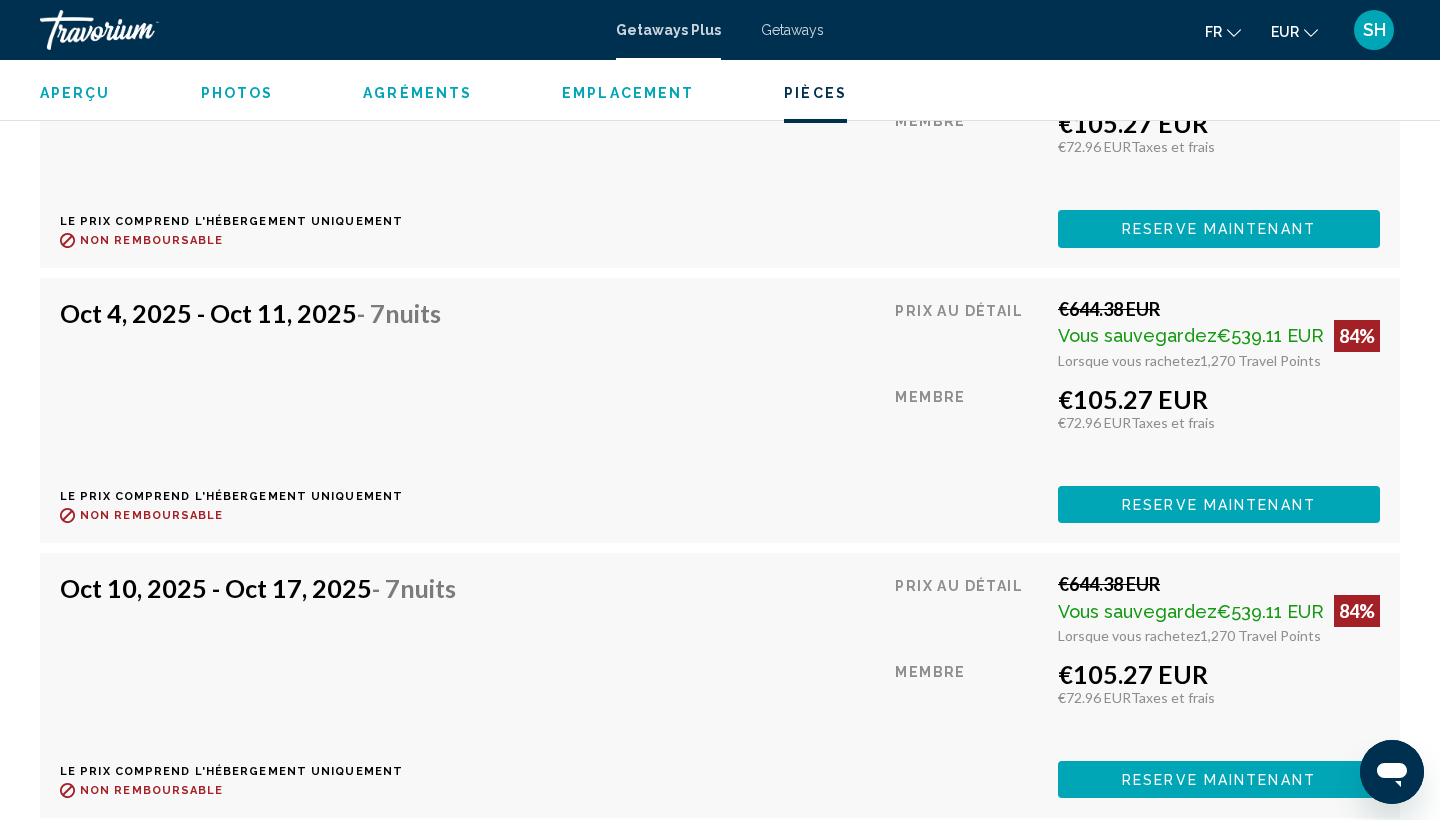 scroll, scrollTop: 3269, scrollLeft: 0, axis: vertical 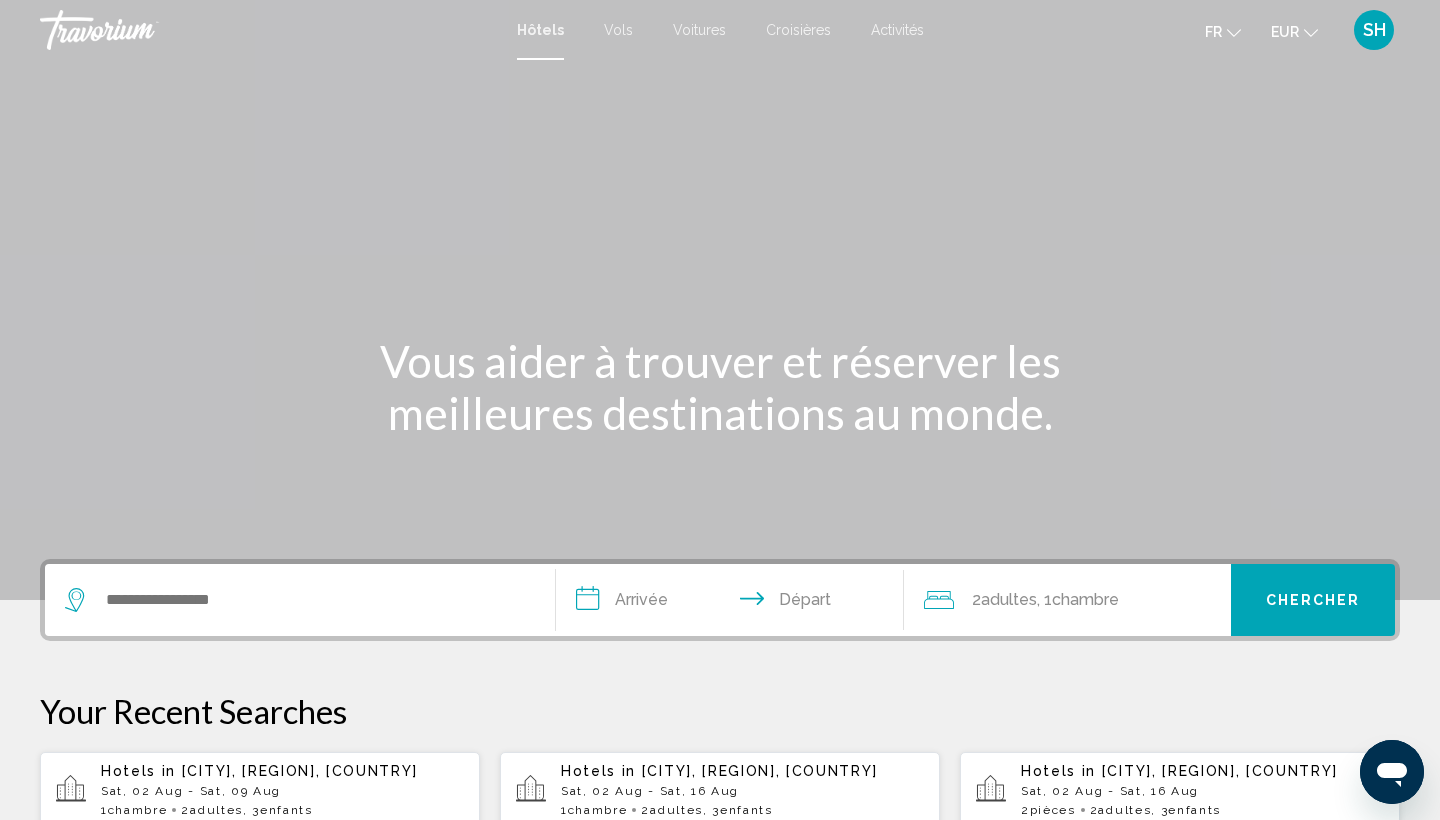 click on "Vols" at bounding box center [618, 30] 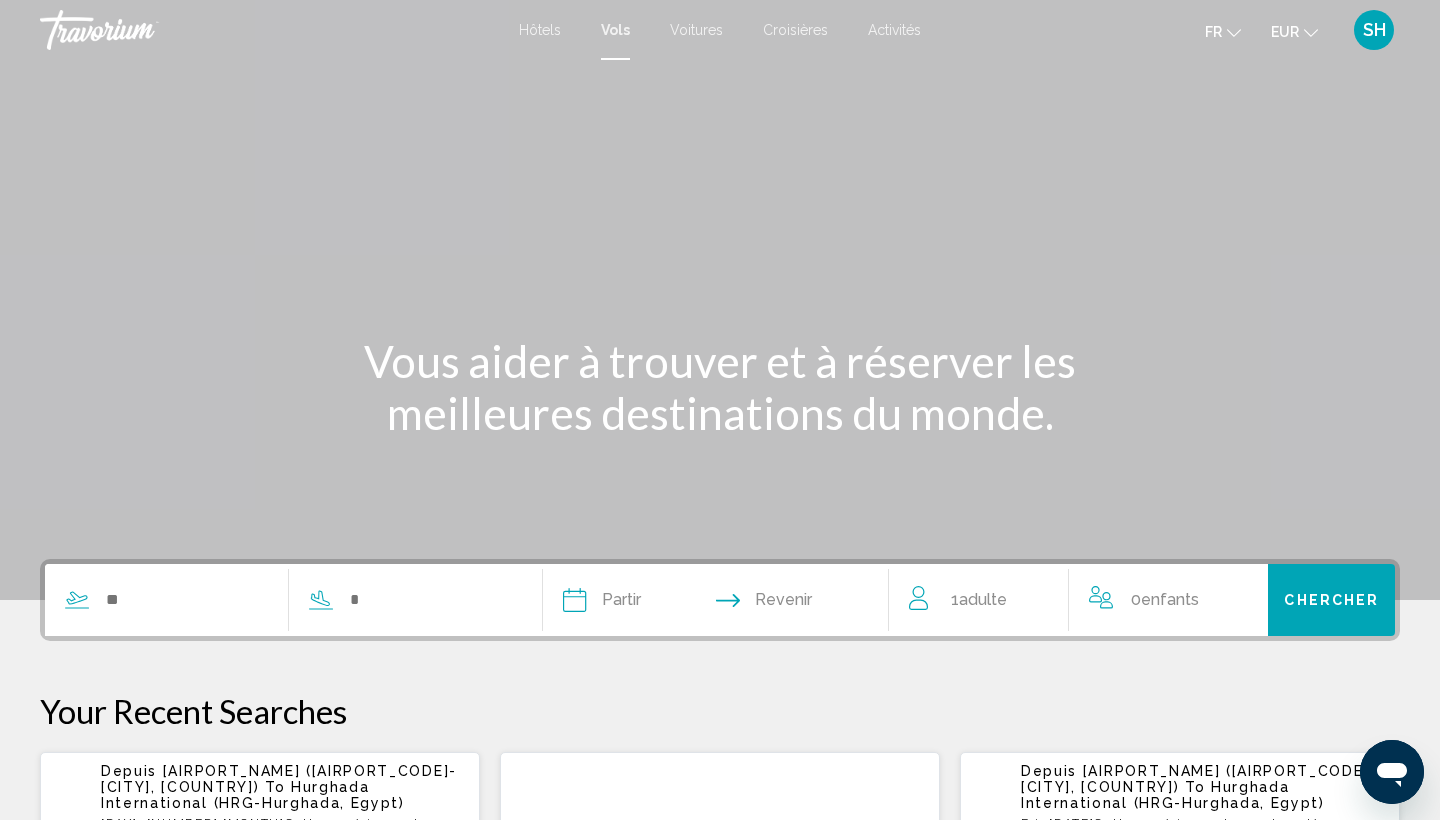click on "Activités" at bounding box center [894, 30] 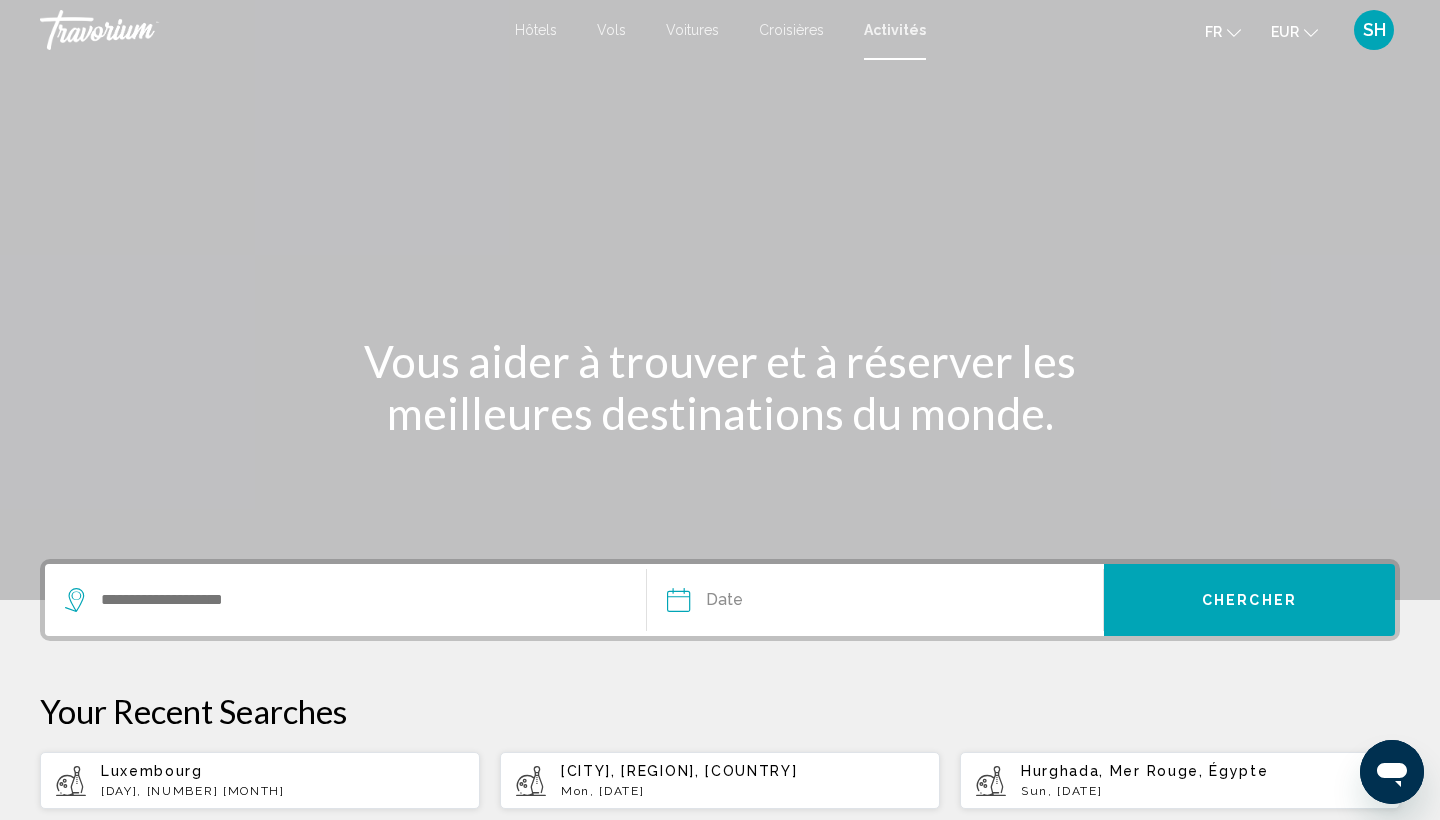 scroll, scrollTop: 0, scrollLeft: 0, axis: both 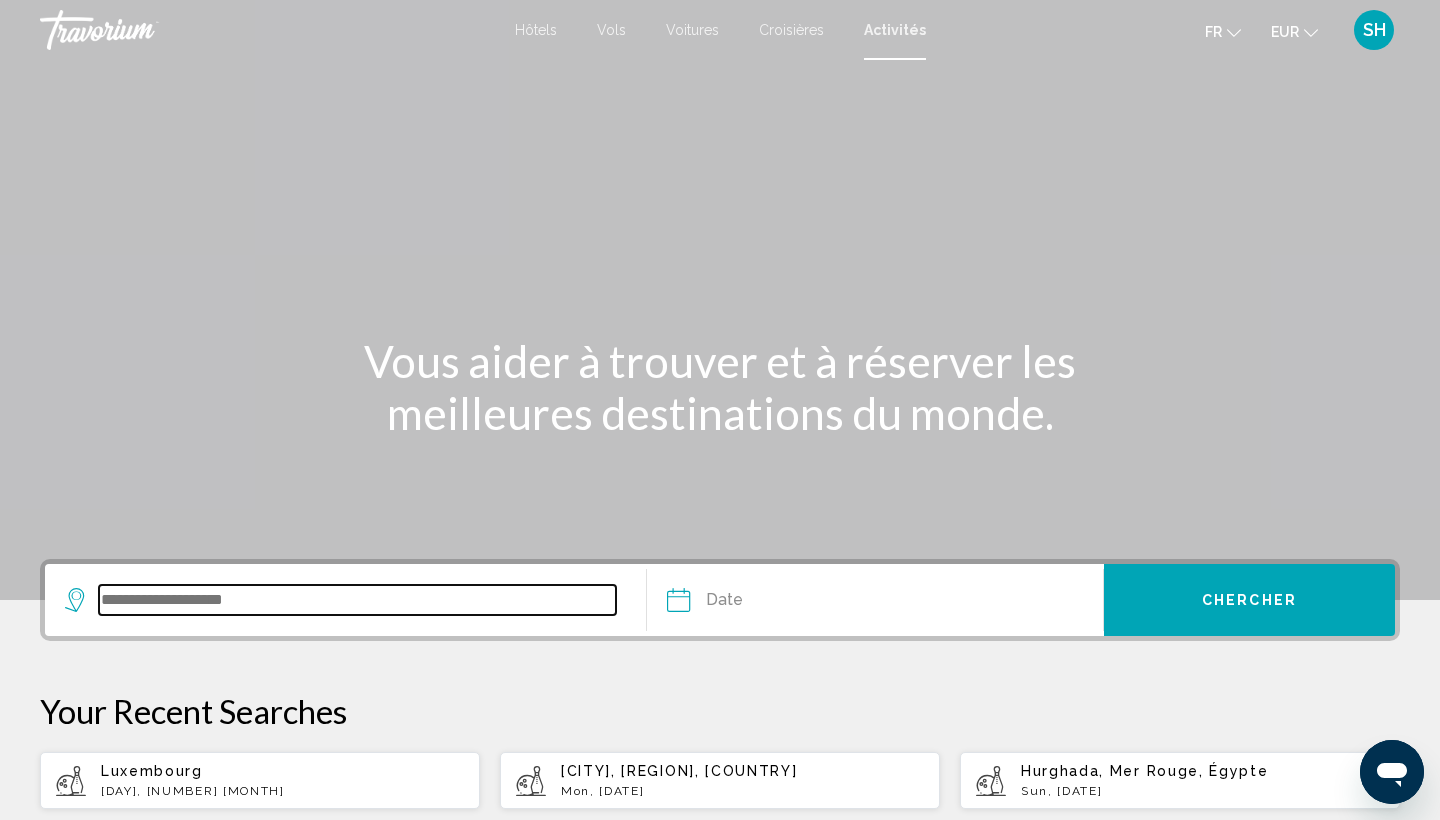 click at bounding box center (357, 600) 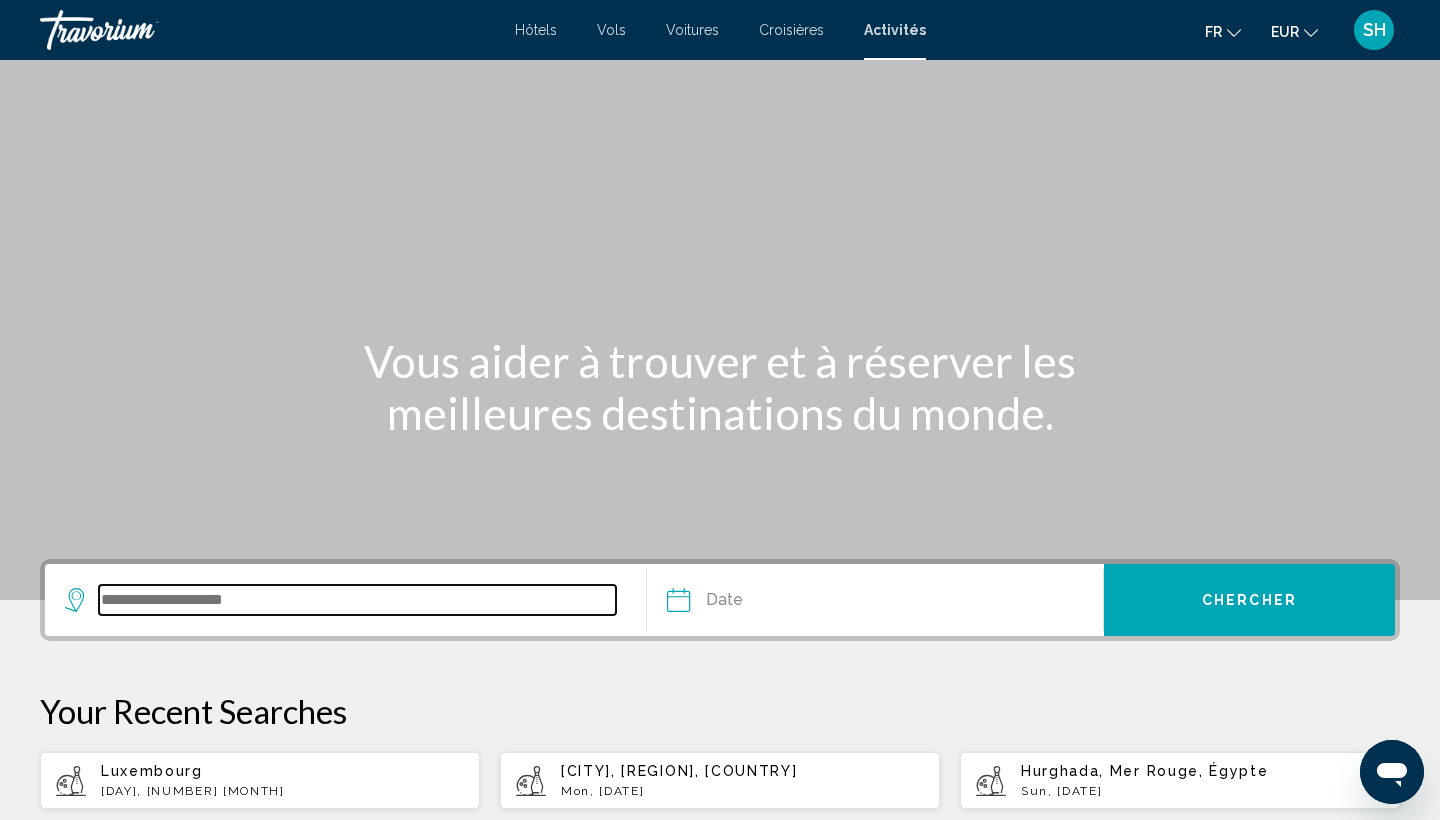 scroll, scrollTop: 298, scrollLeft: 0, axis: vertical 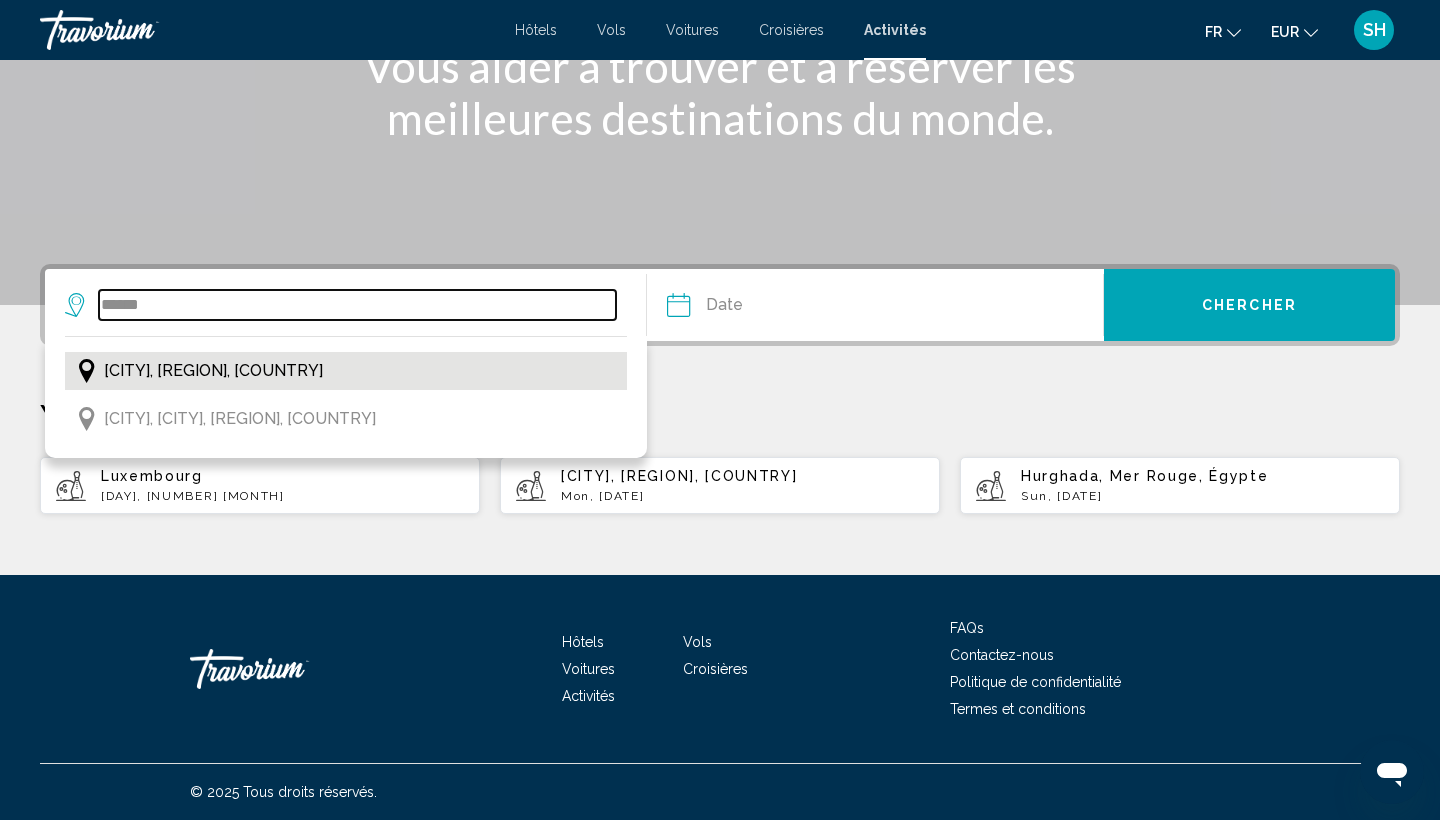 type on "******" 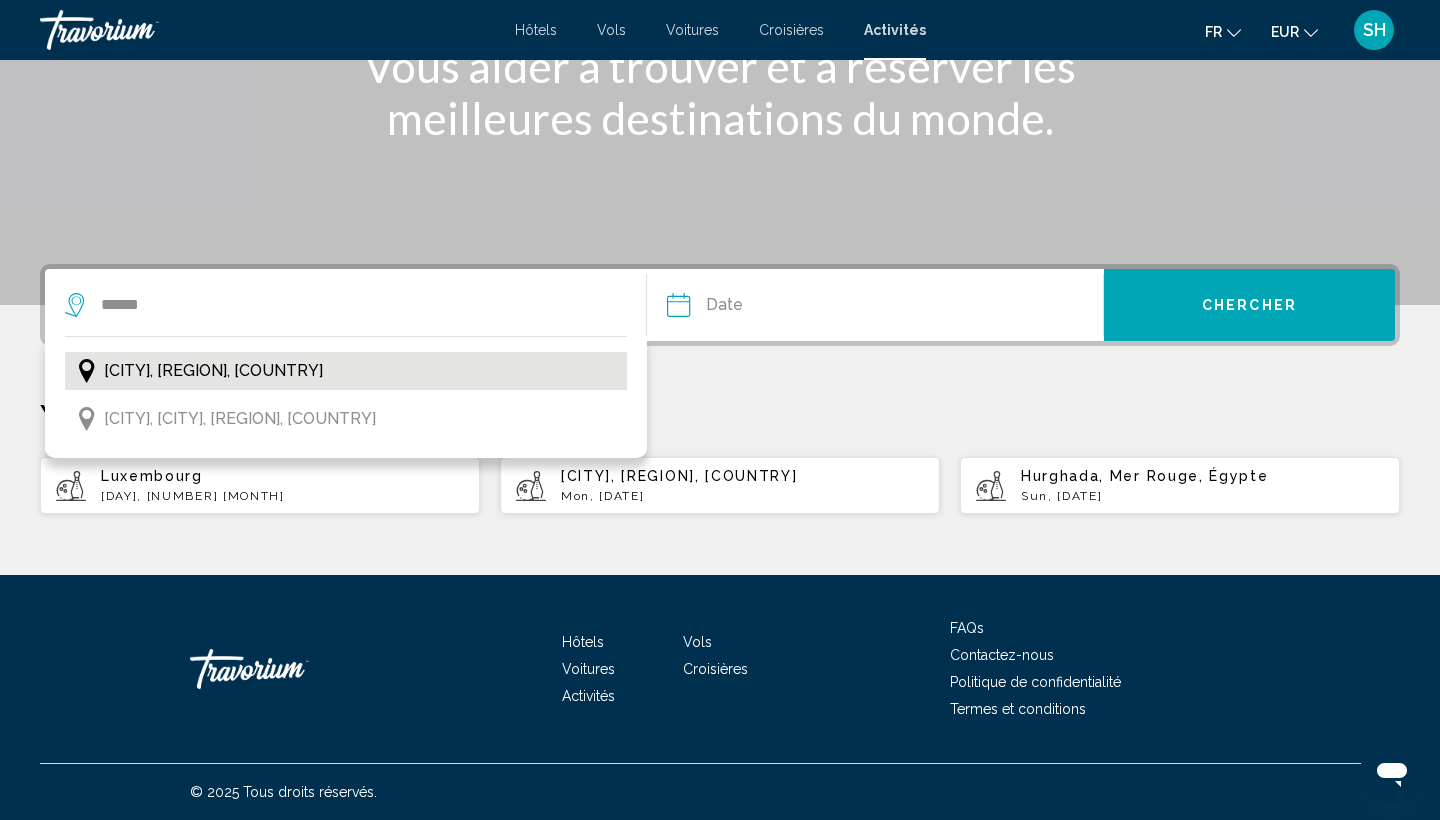 click on "[CITY], [REGION], [COUNTRY]" at bounding box center (346, 371) 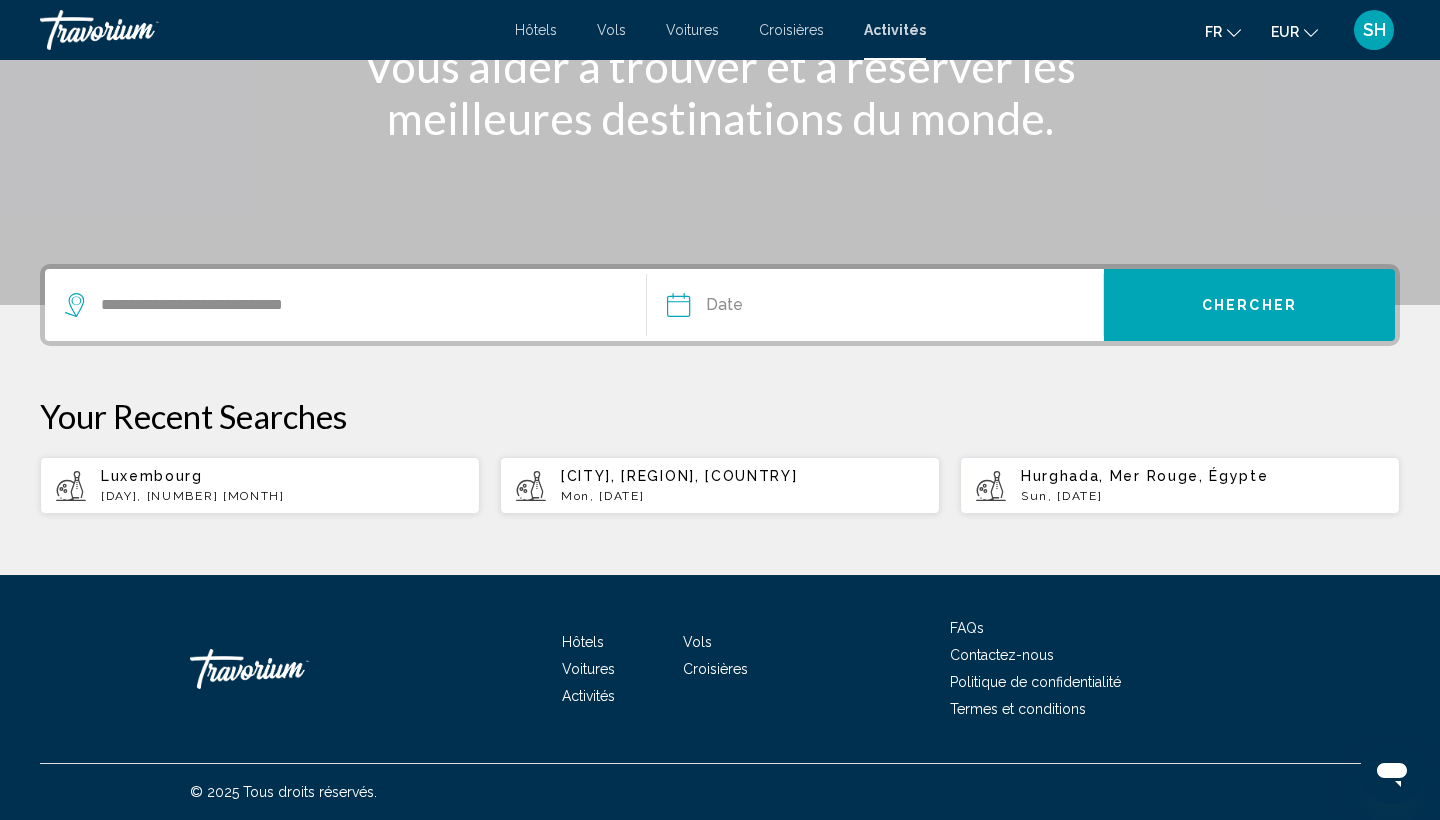 click at bounding box center (775, 308) 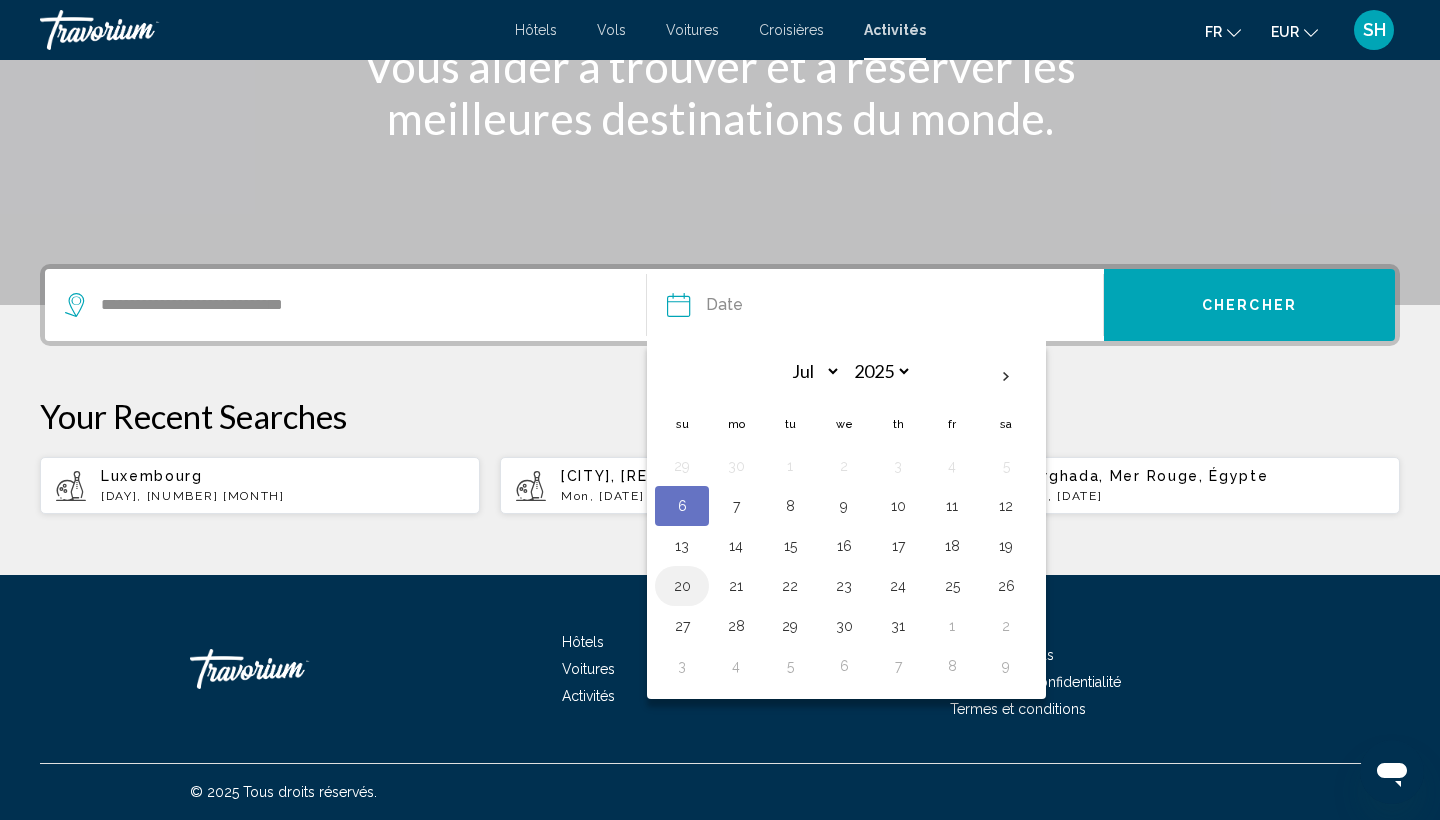 click on "20" at bounding box center [682, 586] 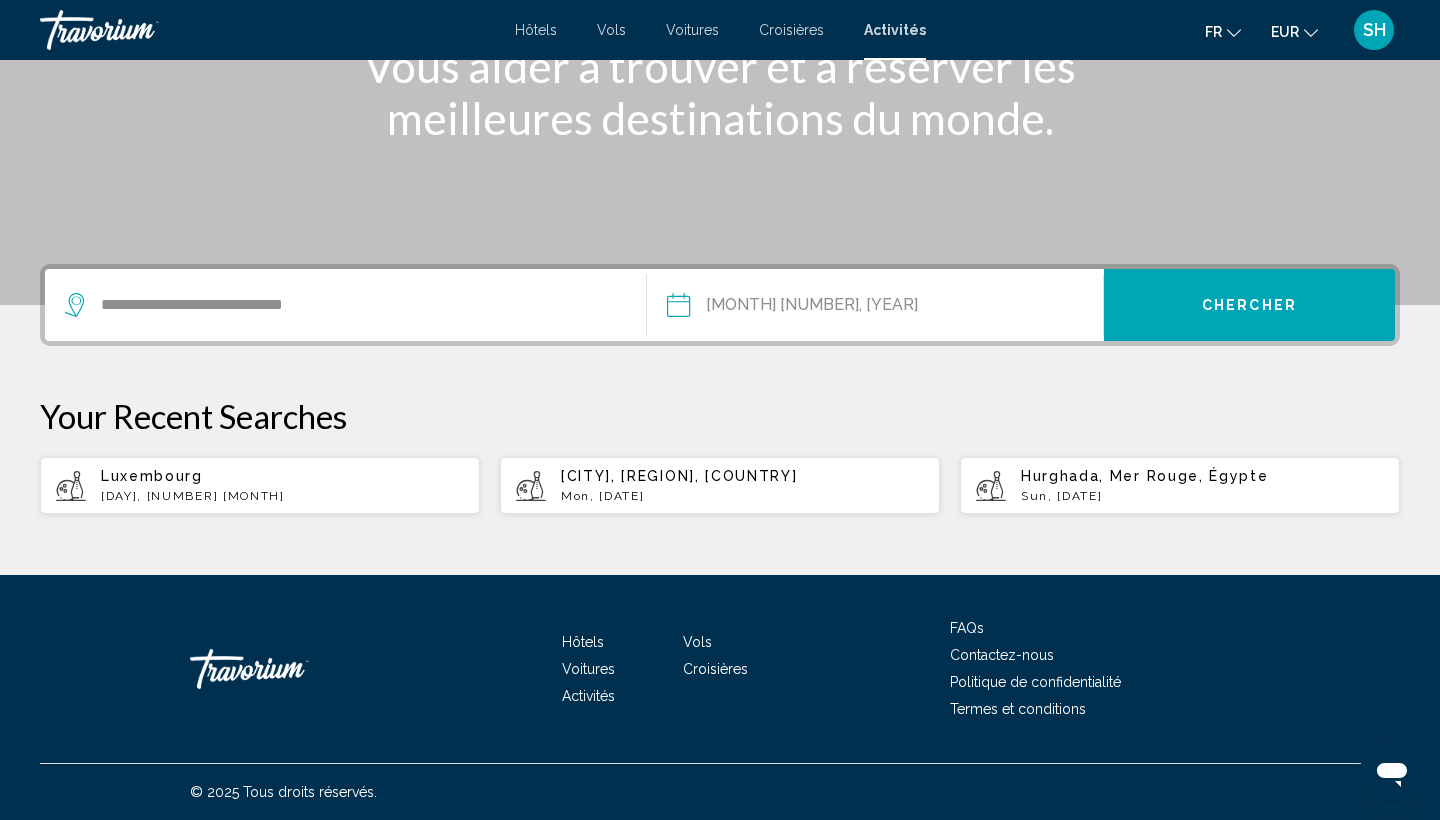 click on "Chercher" at bounding box center [1249, 306] 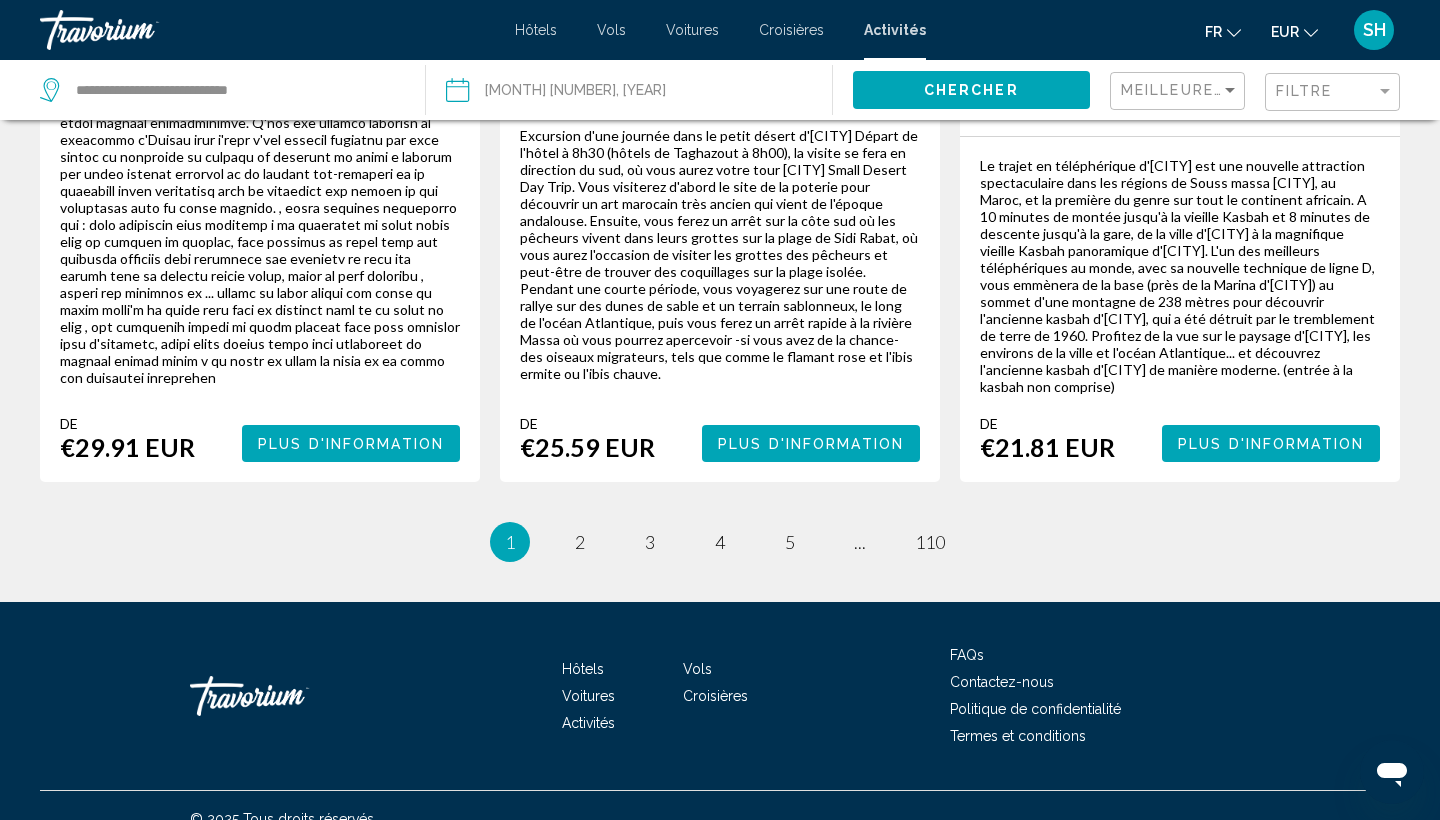 scroll, scrollTop: 3083, scrollLeft: 0, axis: vertical 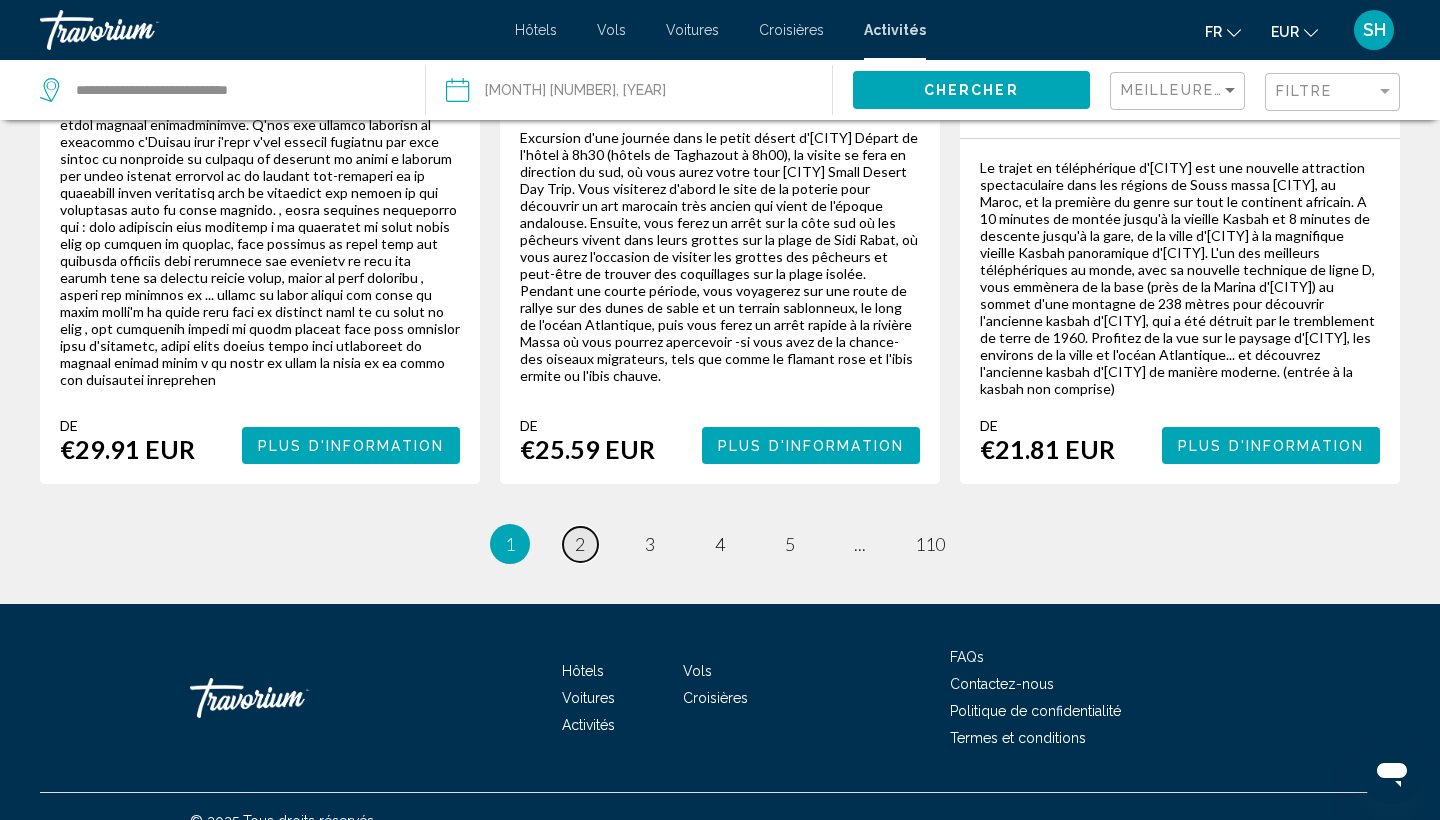 click on "2" at bounding box center [580, 544] 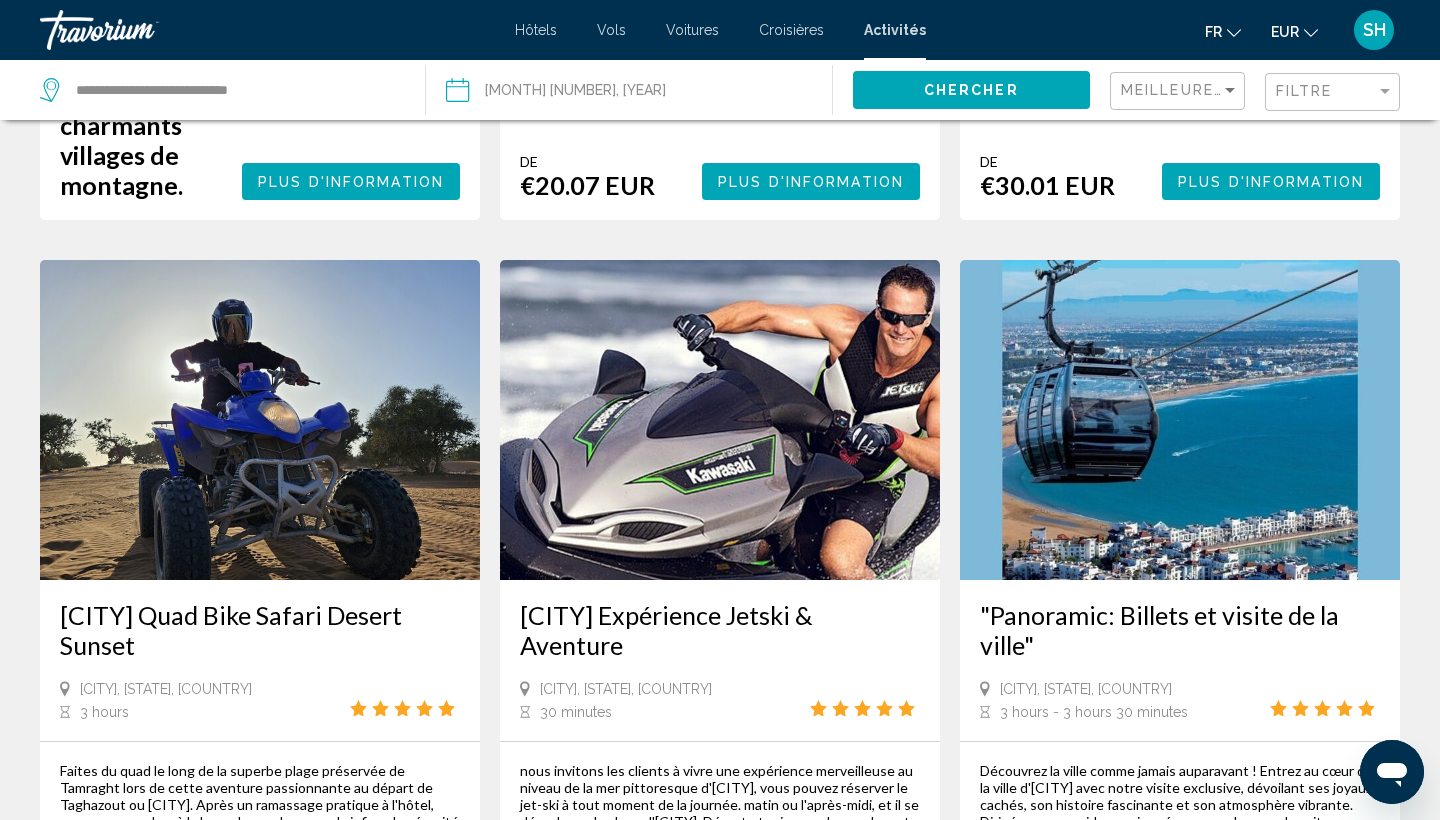 scroll, scrollTop: 3028, scrollLeft: 0, axis: vertical 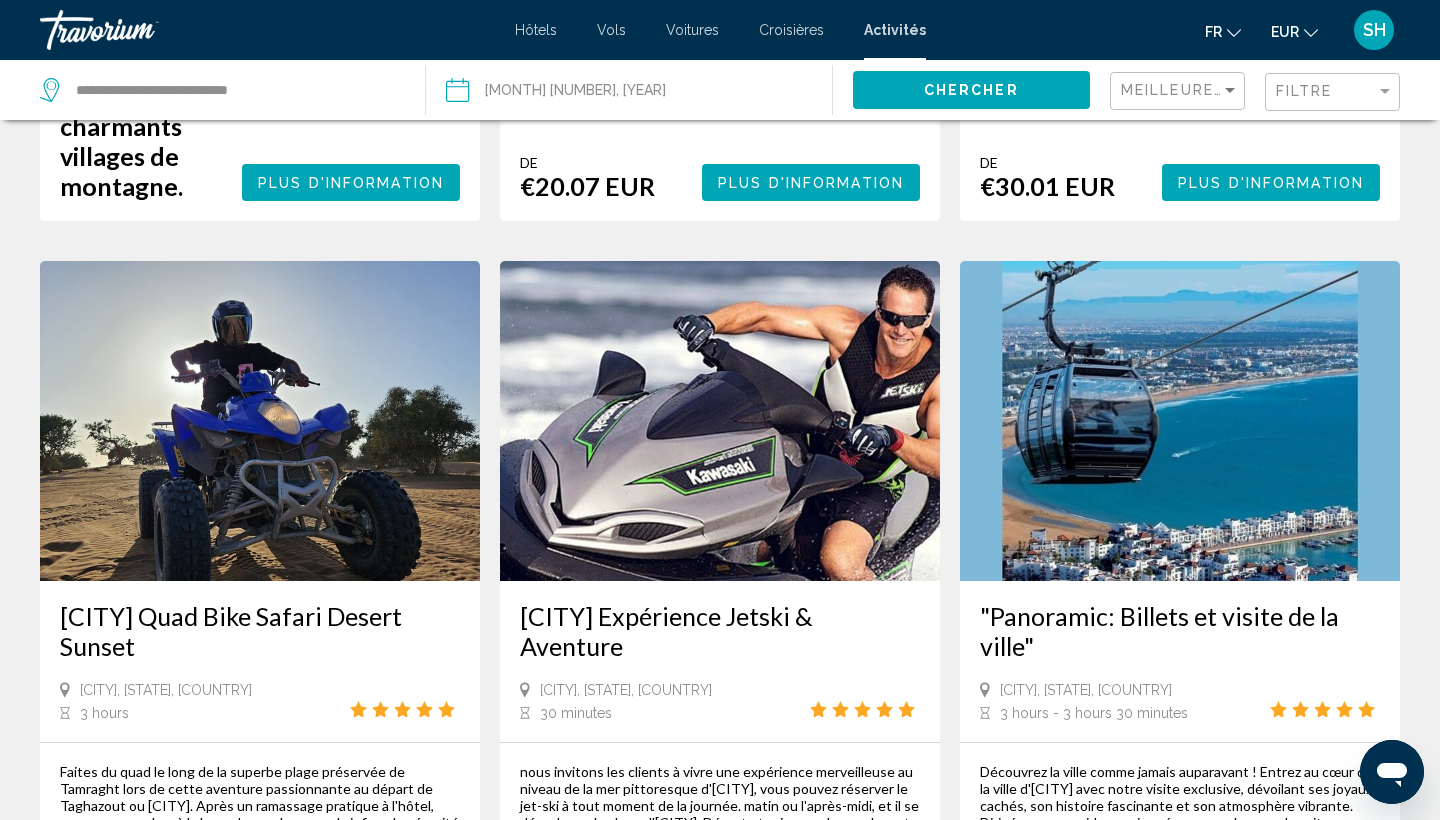 click on "3" at bounding box center [510, 2032] 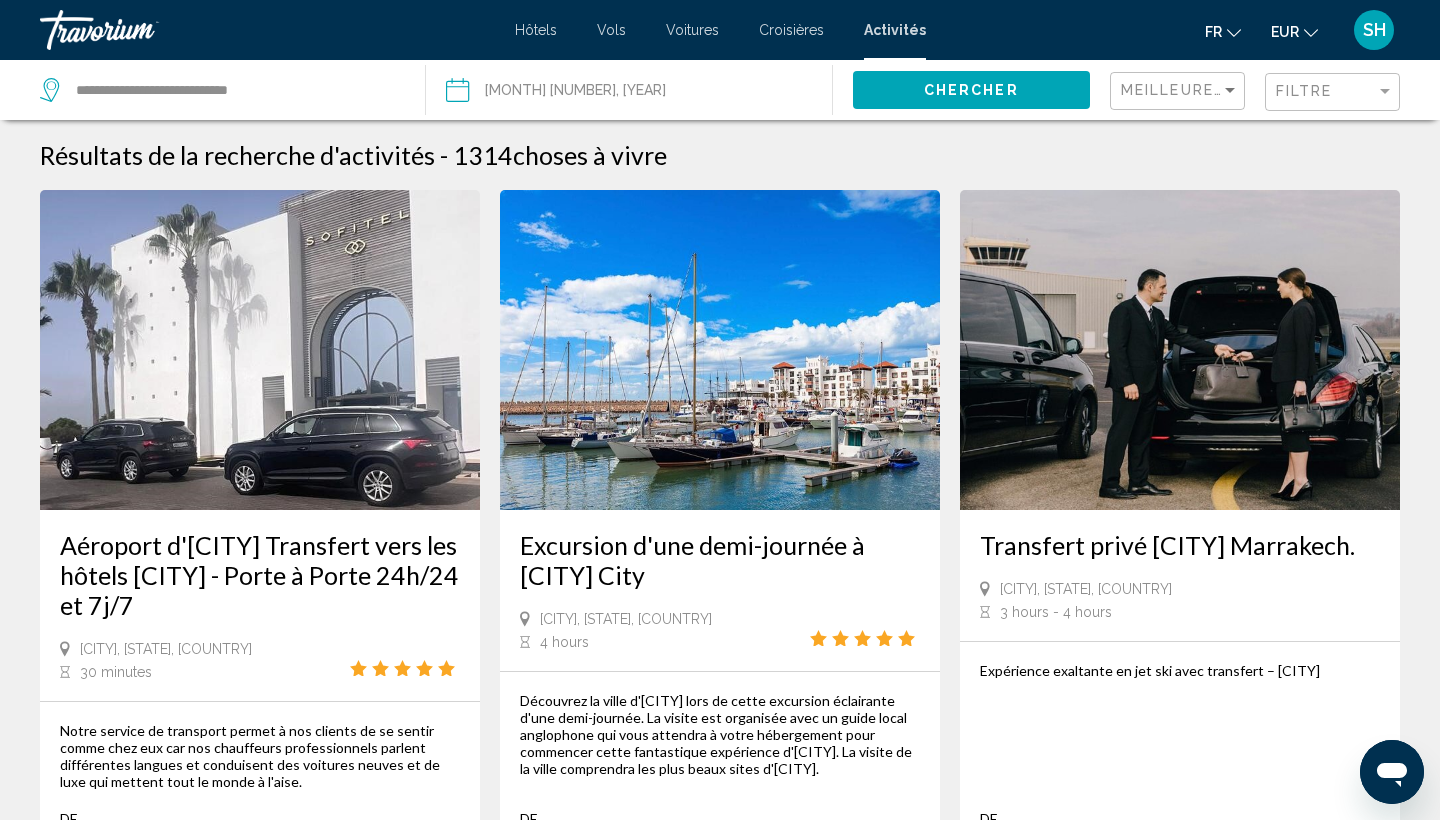 scroll, scrollTop: -21, scrollLeft: 0, axis: vertical 